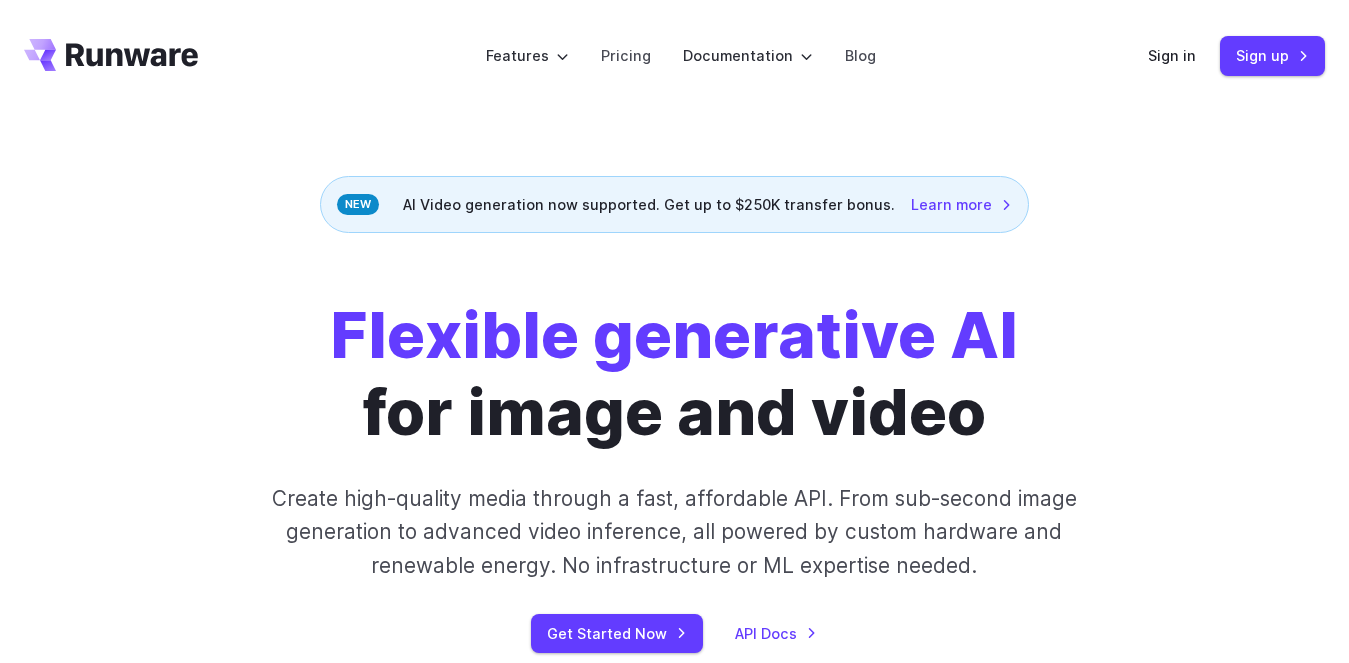 scroll, scrollTop: 0, scrollLeft: 0, axis: both 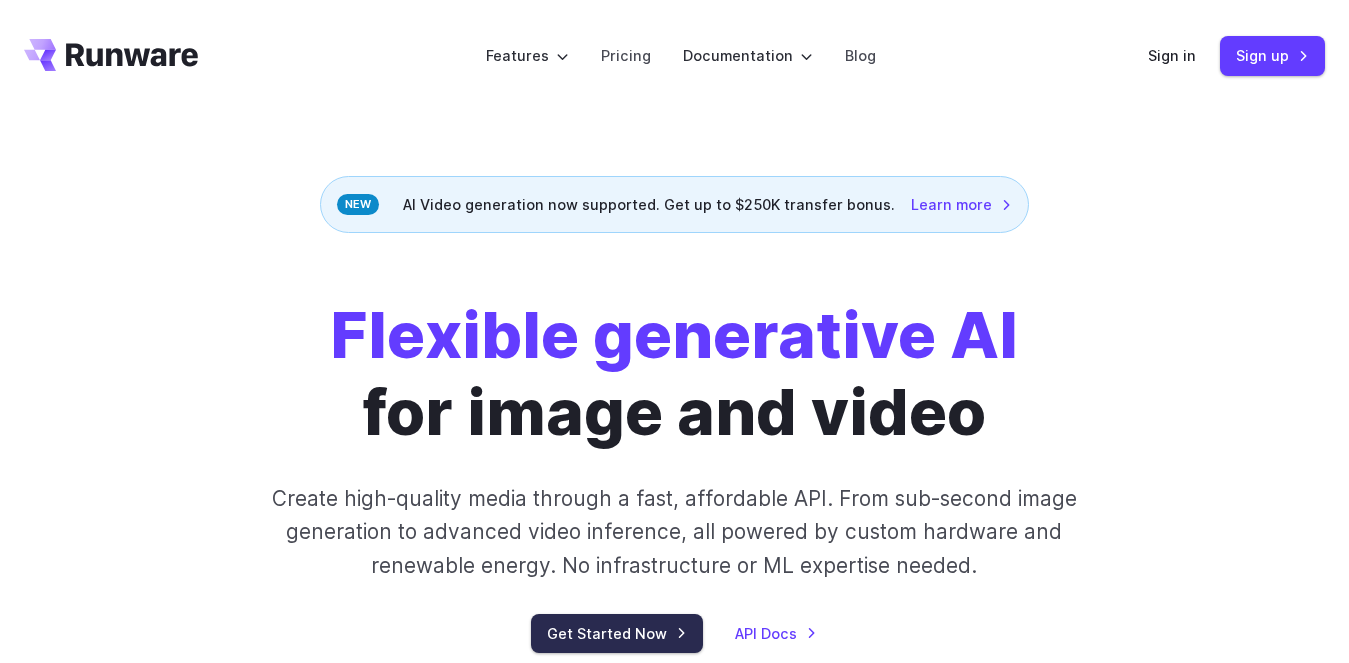 click on "Get Started Now" at bounding box center (617, 633) 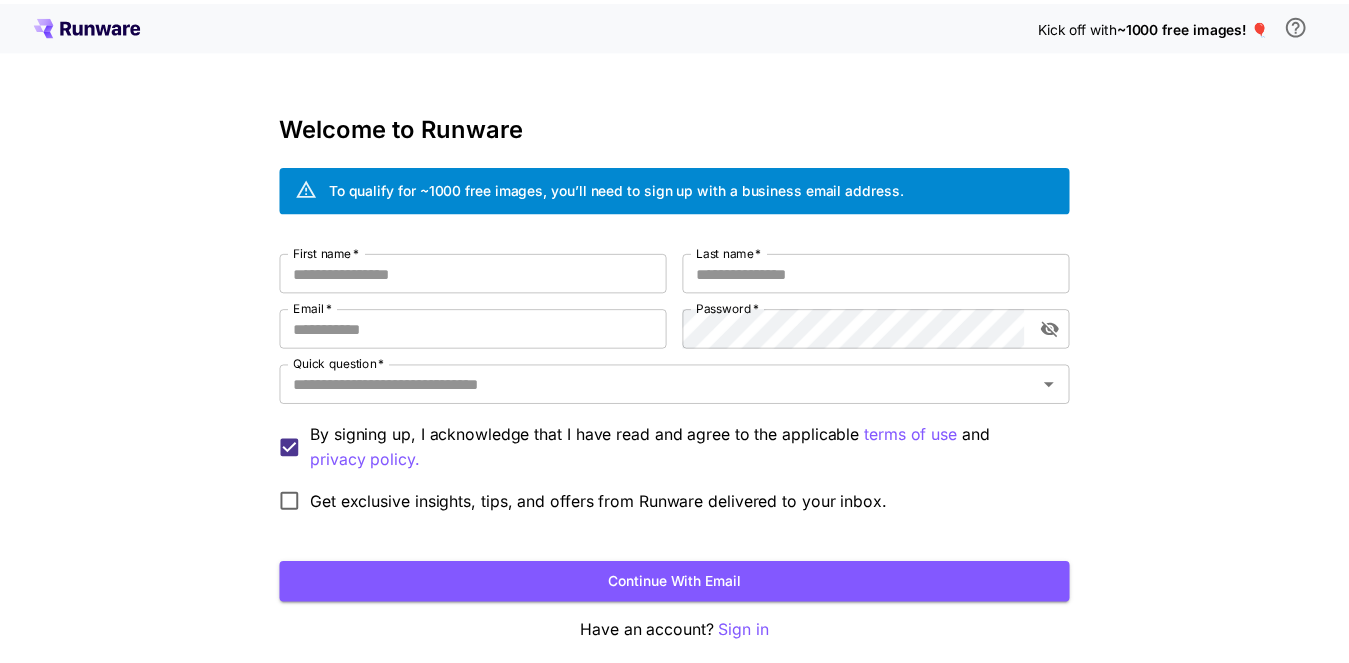 scroll, scrollTop: 0, scrollLeft: 0, axis: both 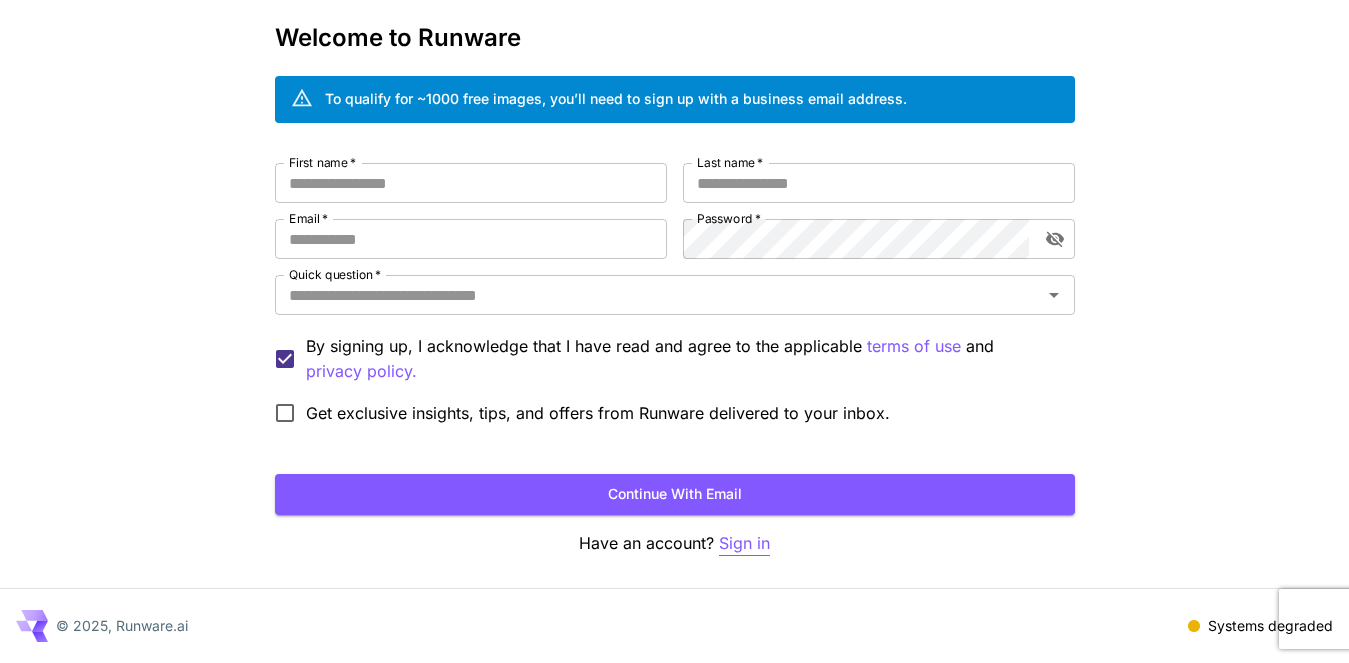 click on "Sign in" at bounding box center (744, 543) 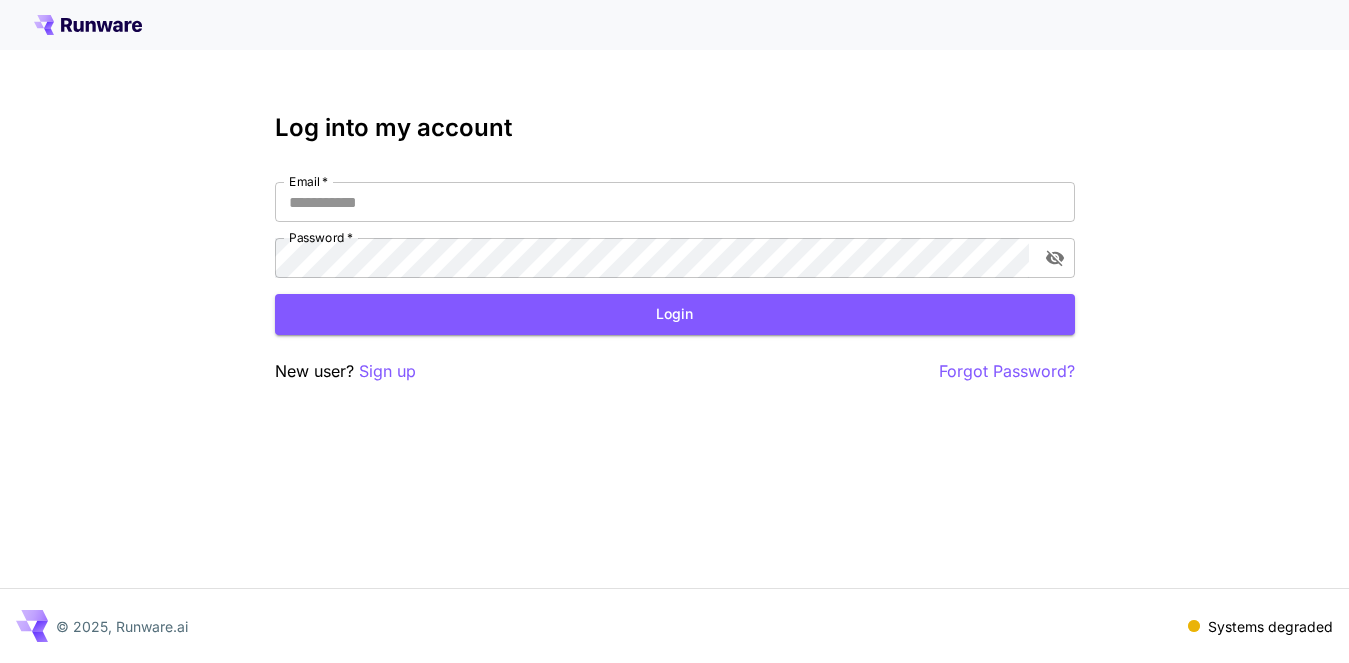 scroll, scrollTop: 0, scrollLeft: 0, axis: both 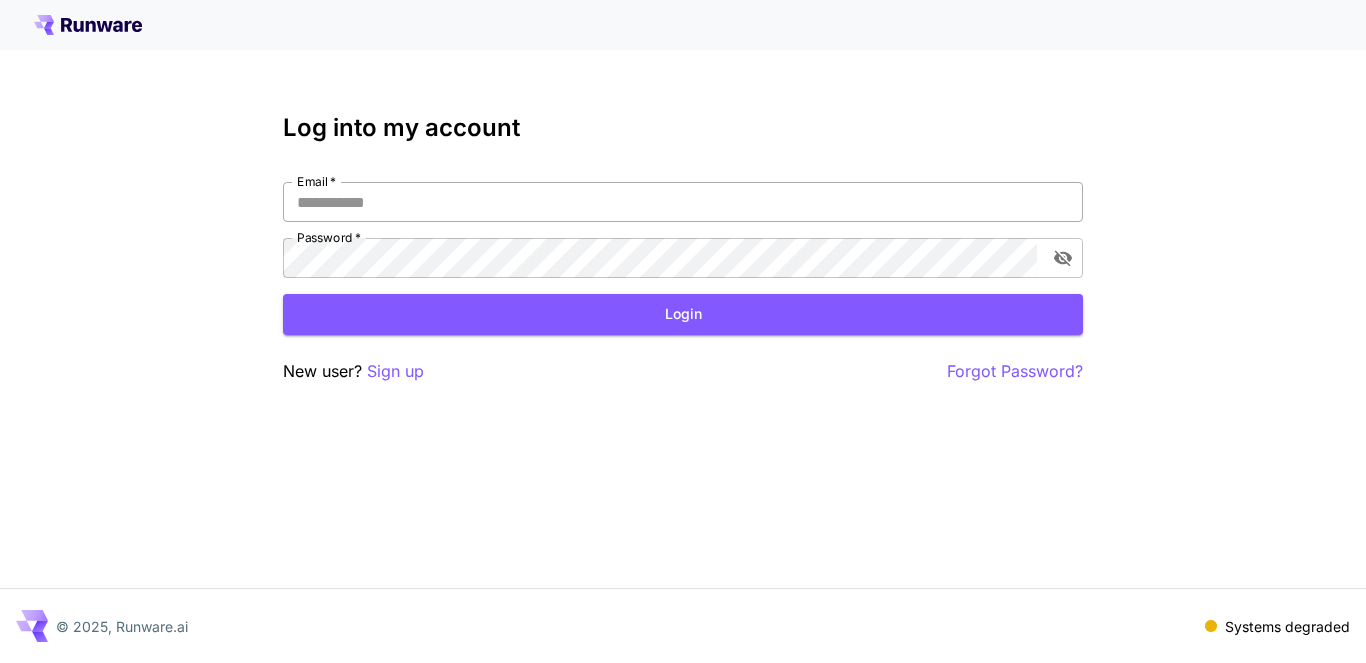 click on "Email   *" at bounding box center [683, 202] 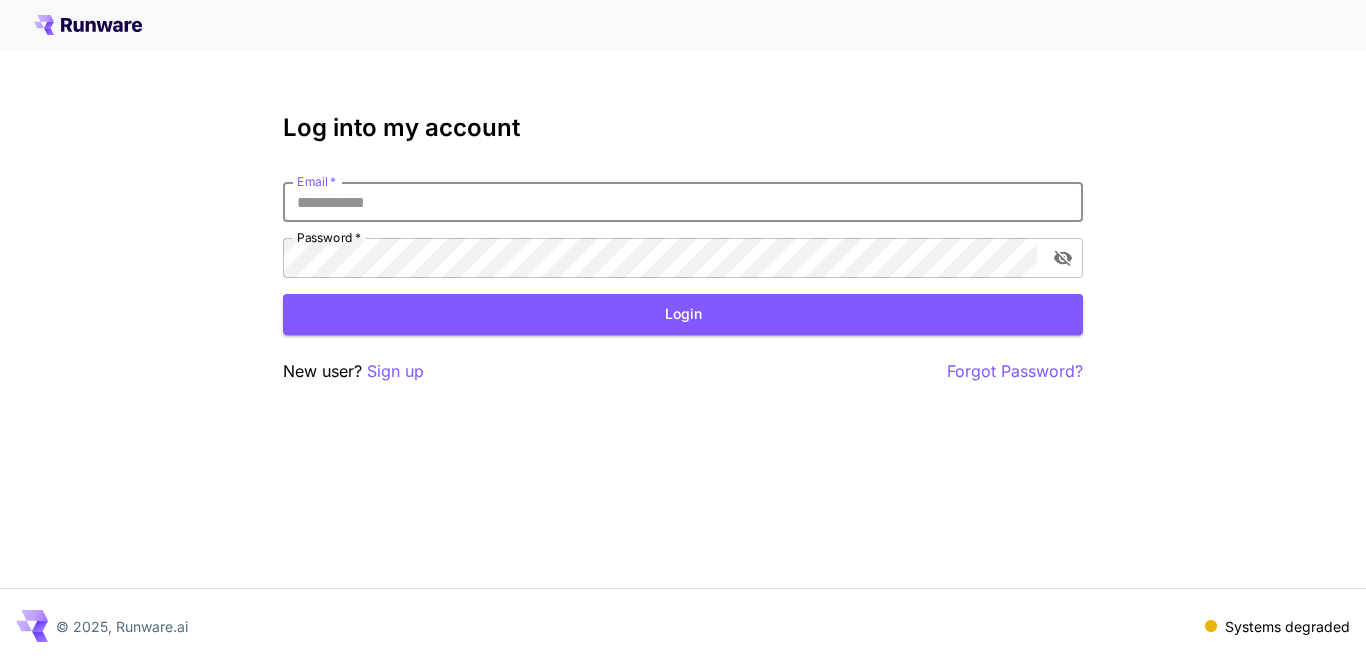 paste on "**********" 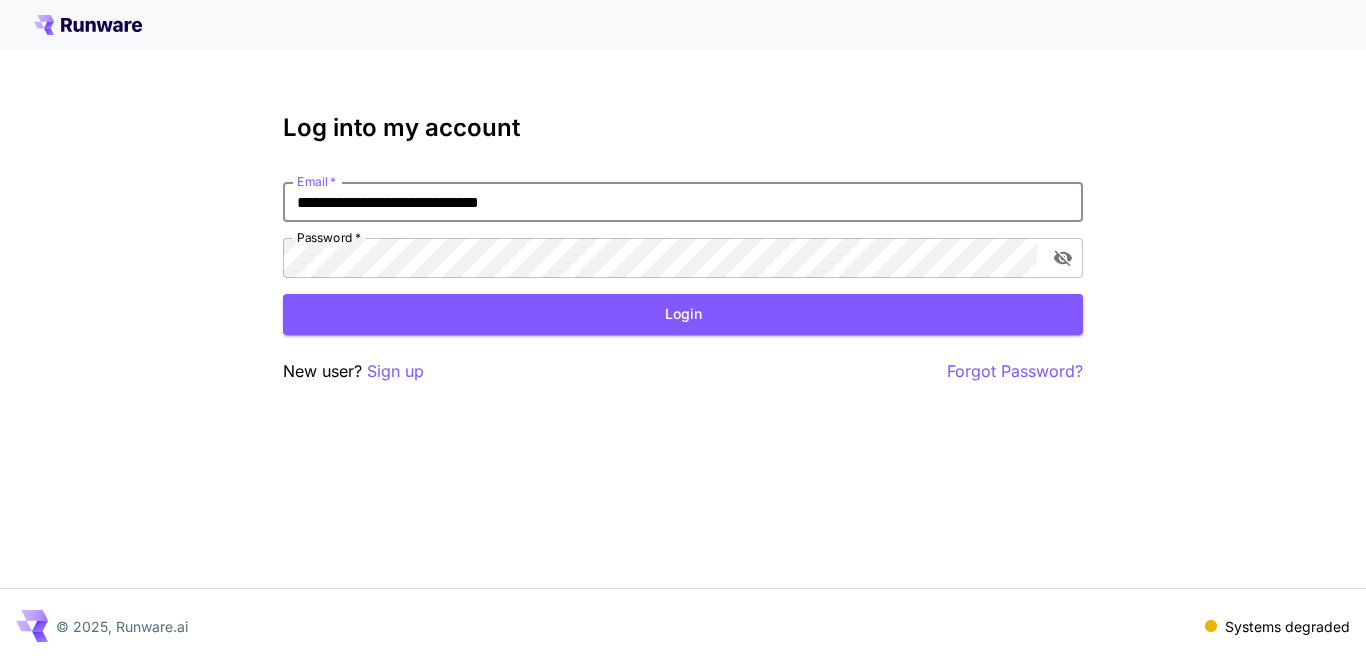 type on "**********" 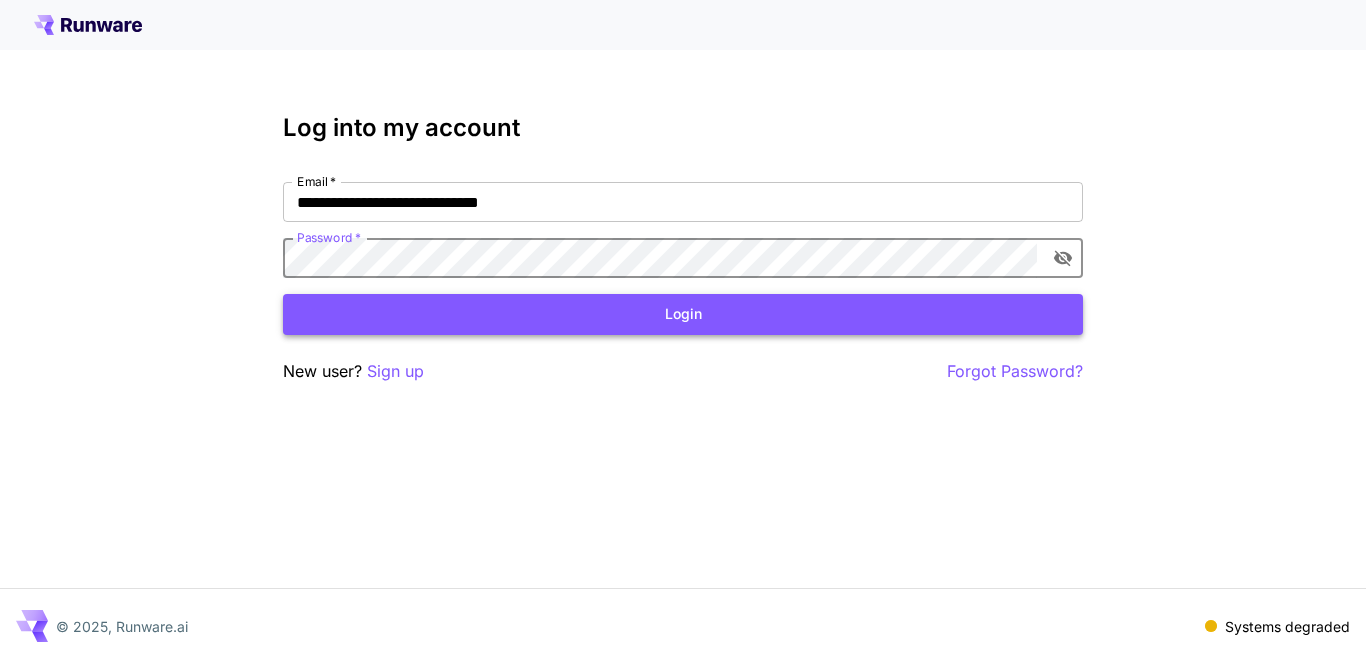 click on "Login" at bounding box center [683, 314] 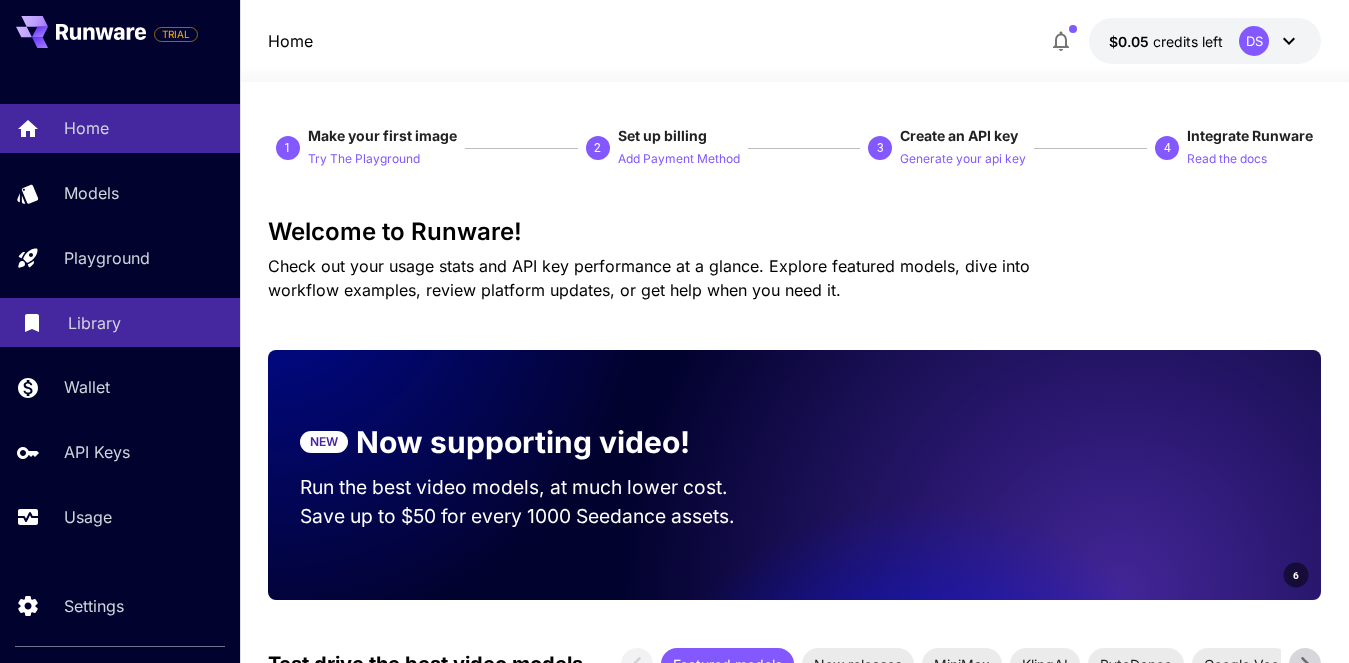 click on "Library" at bounding box center (94, 323) 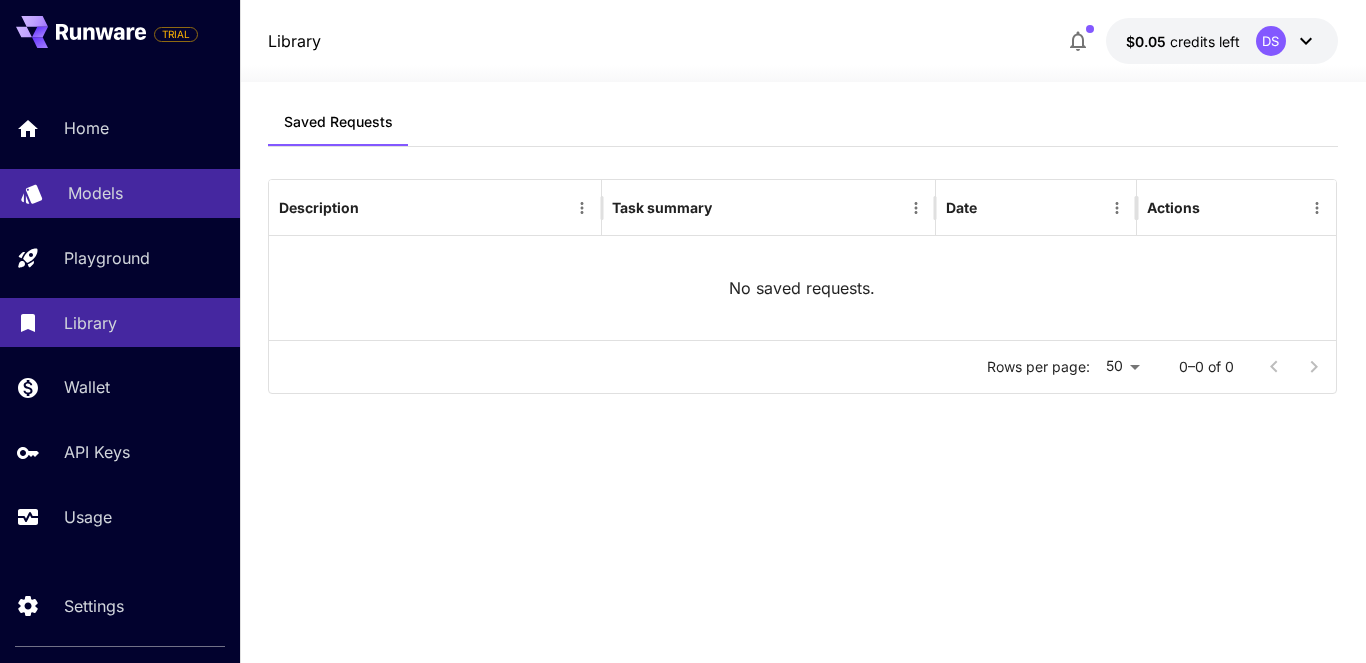 click on "Models" at bounding box center (146, 193) 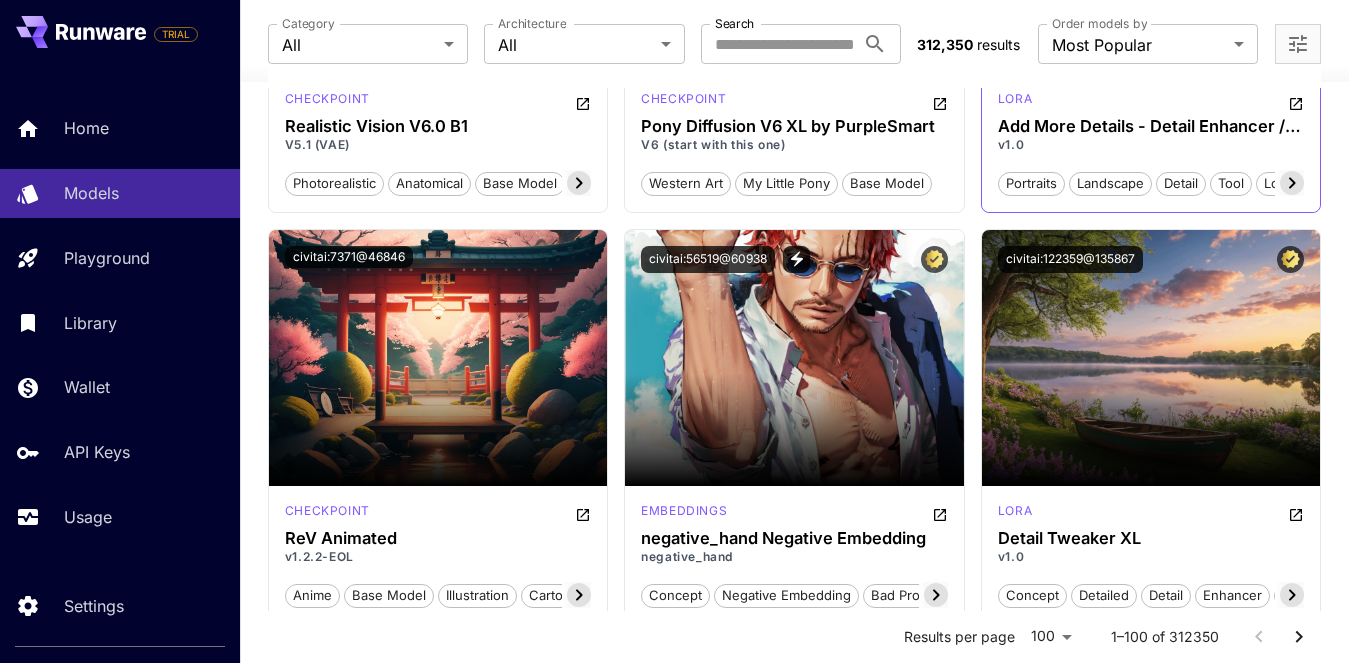 scroll, scrollTop: 3700, scrollLeft: 0, axis: vertical 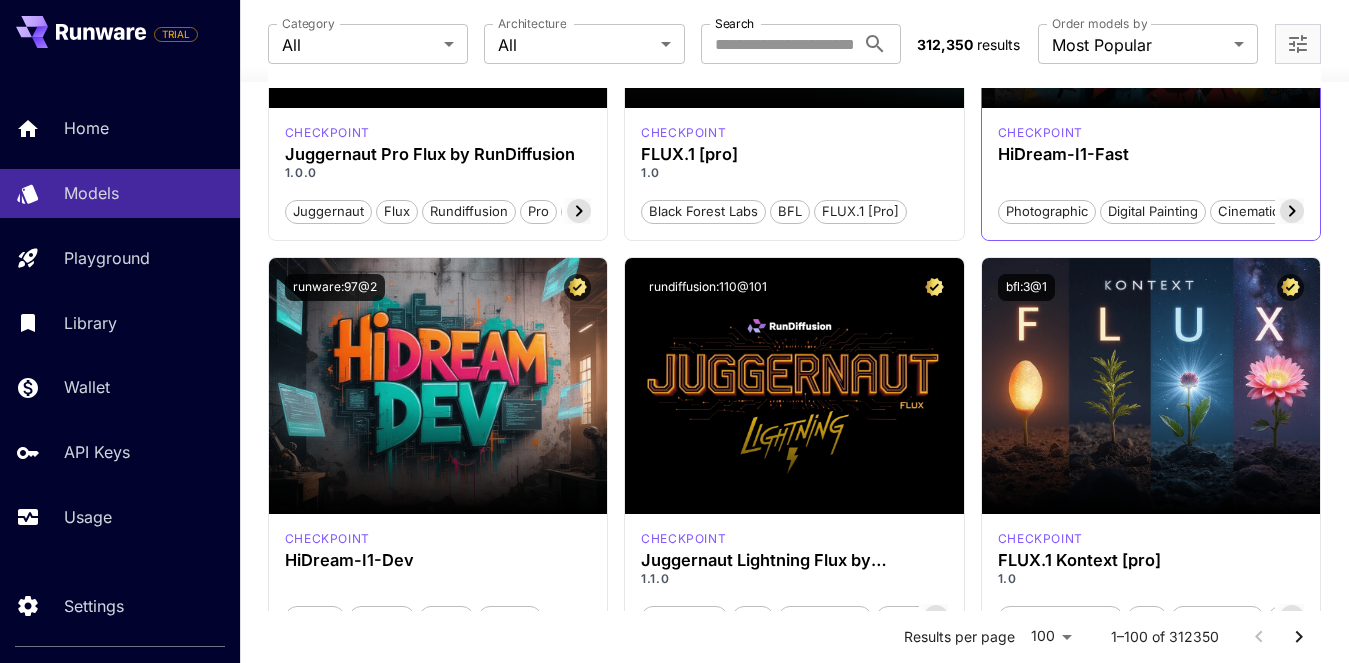 click 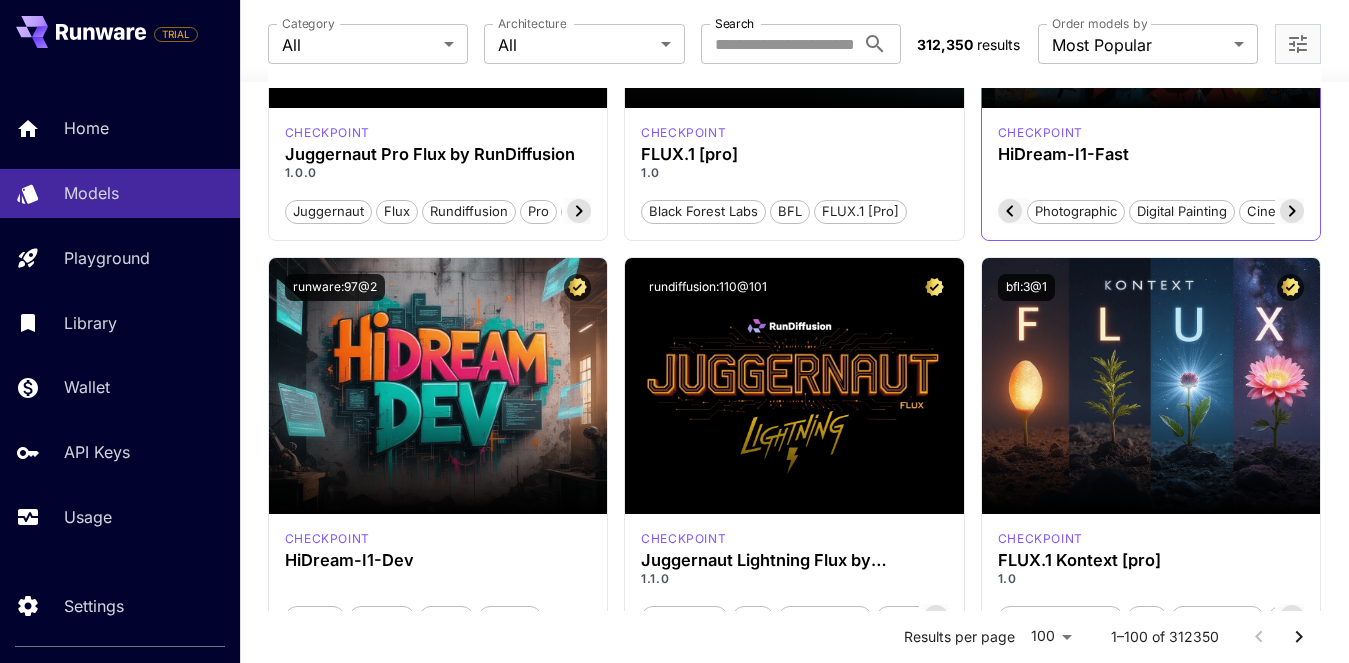 scroll, scrollTop: 0, scrollLeft: 66, axis: horizontal 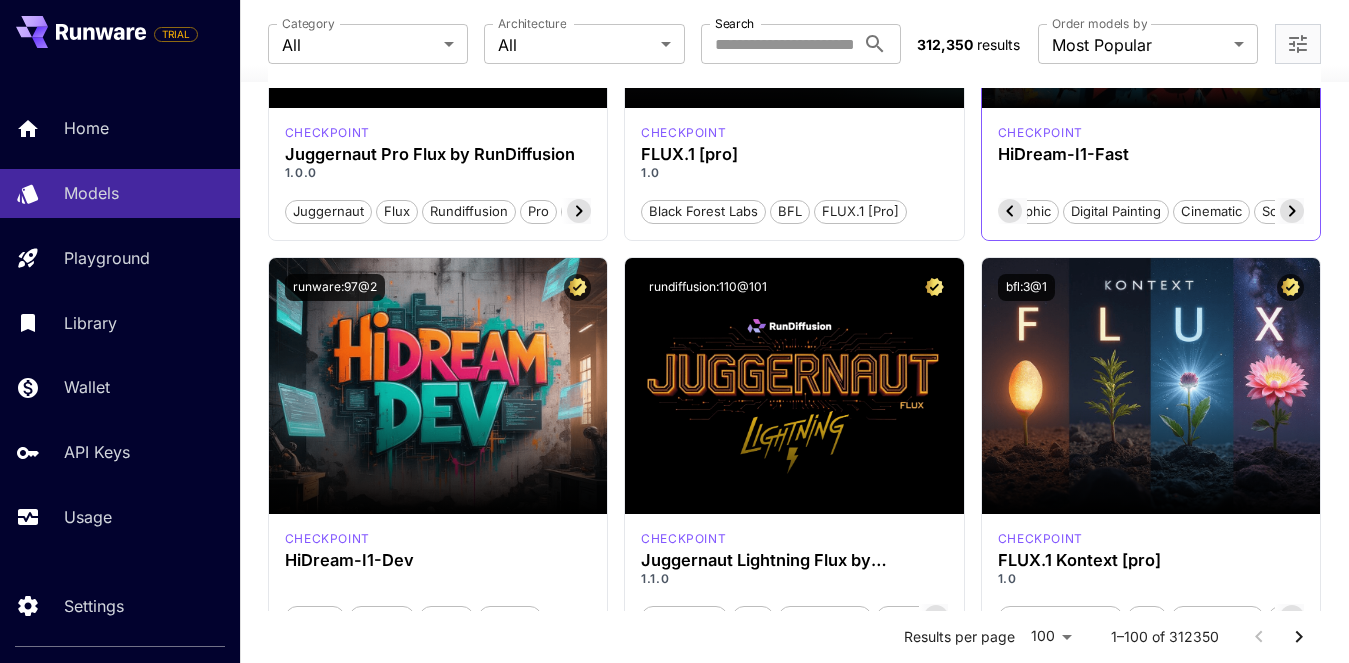 click 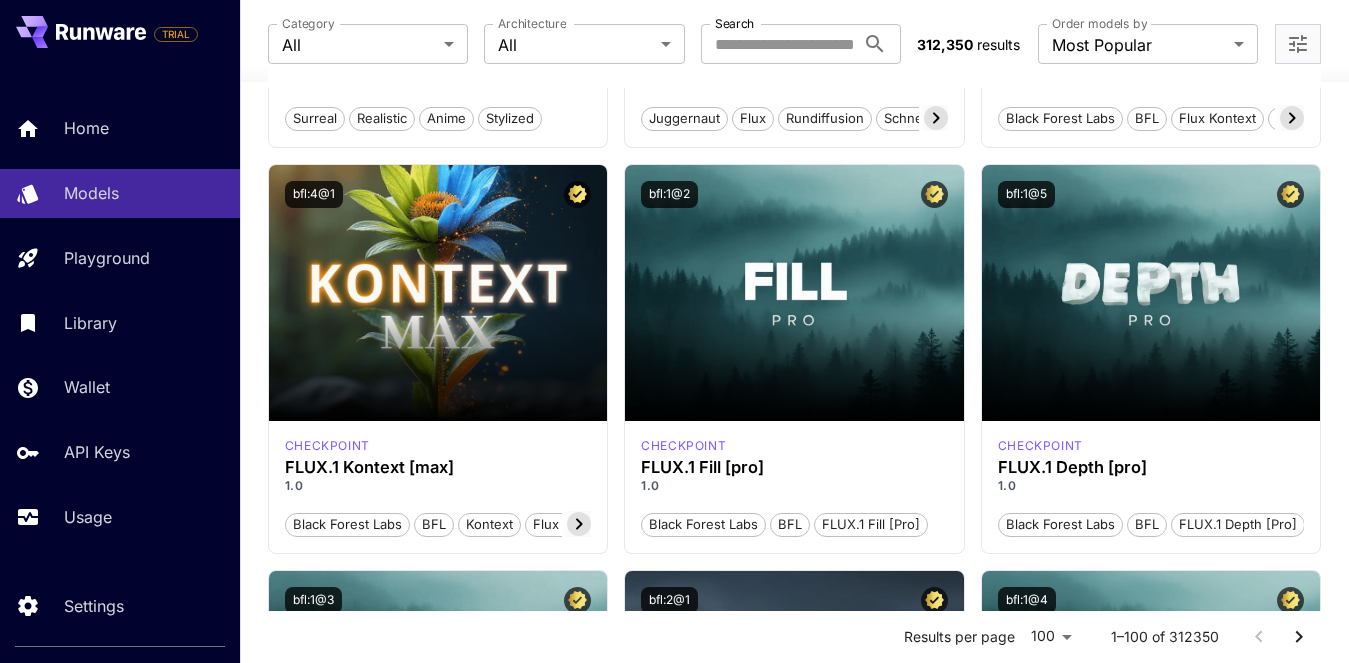 scroll, scrollTop: 900, scrollLeft: 0, axis: vertical 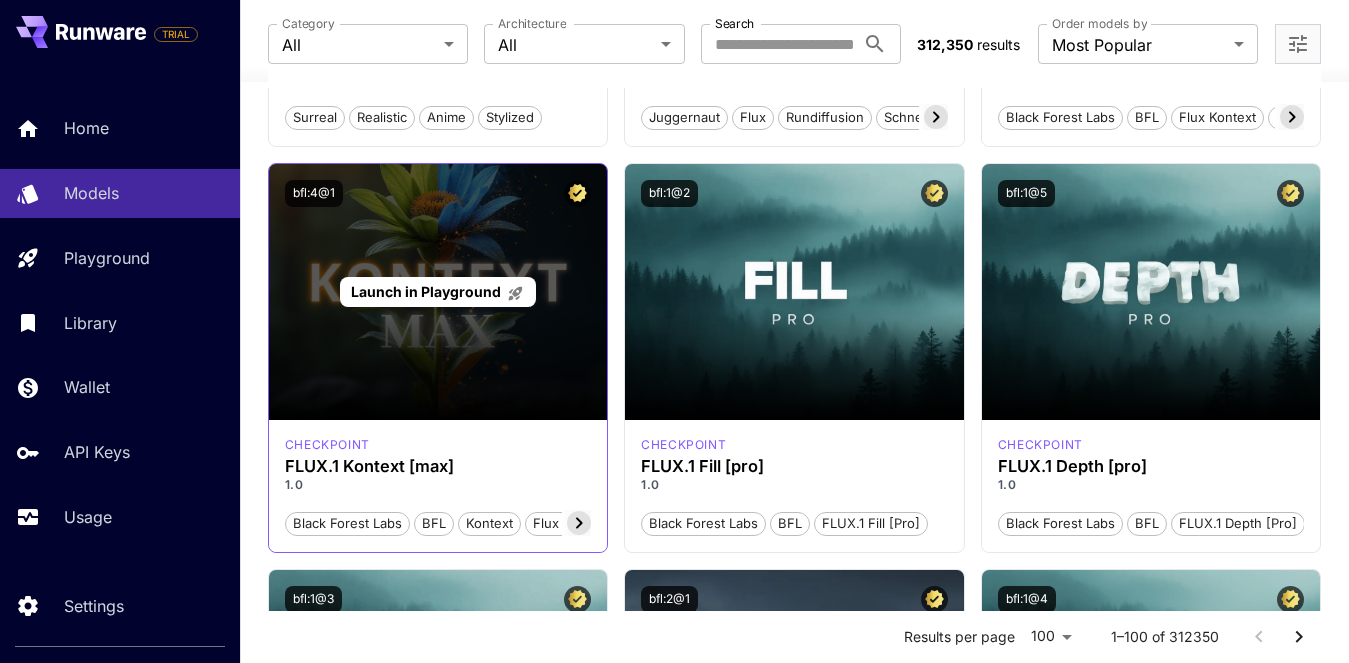 click on "Launch in Playground" at bounding box center (438, 292) 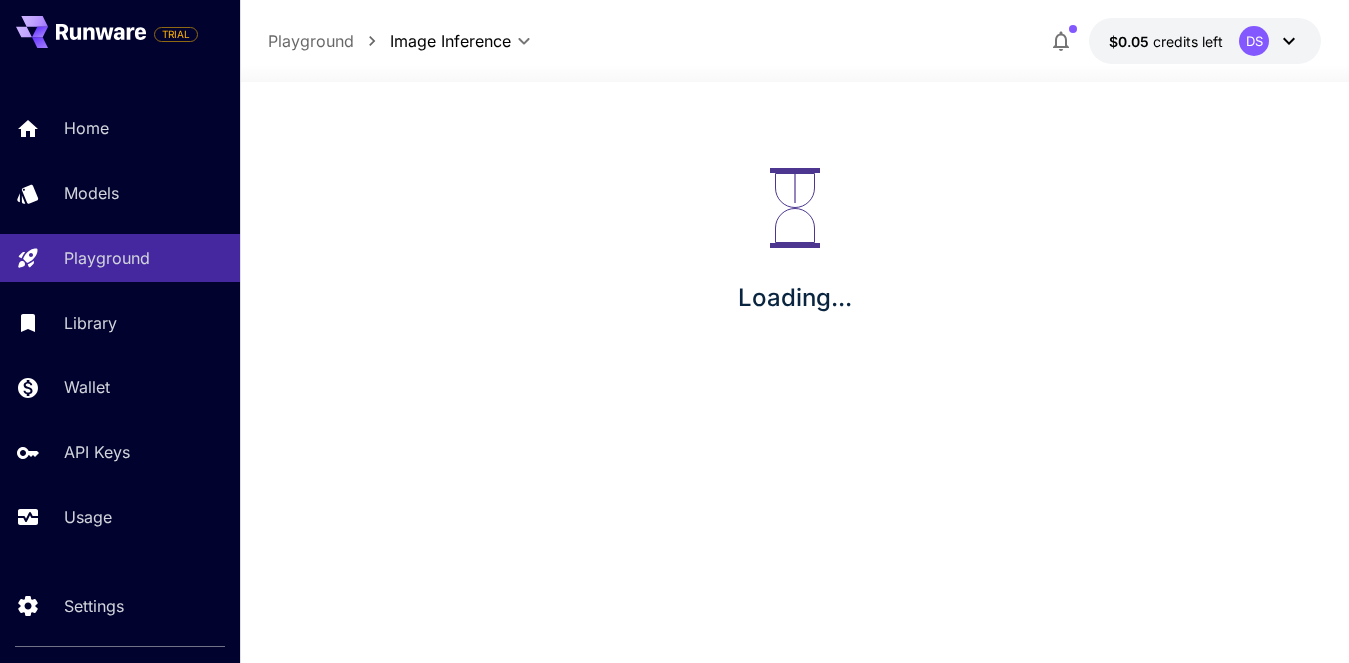 scroll, scrollTop: 0, scrollLeft: 0, axis: both 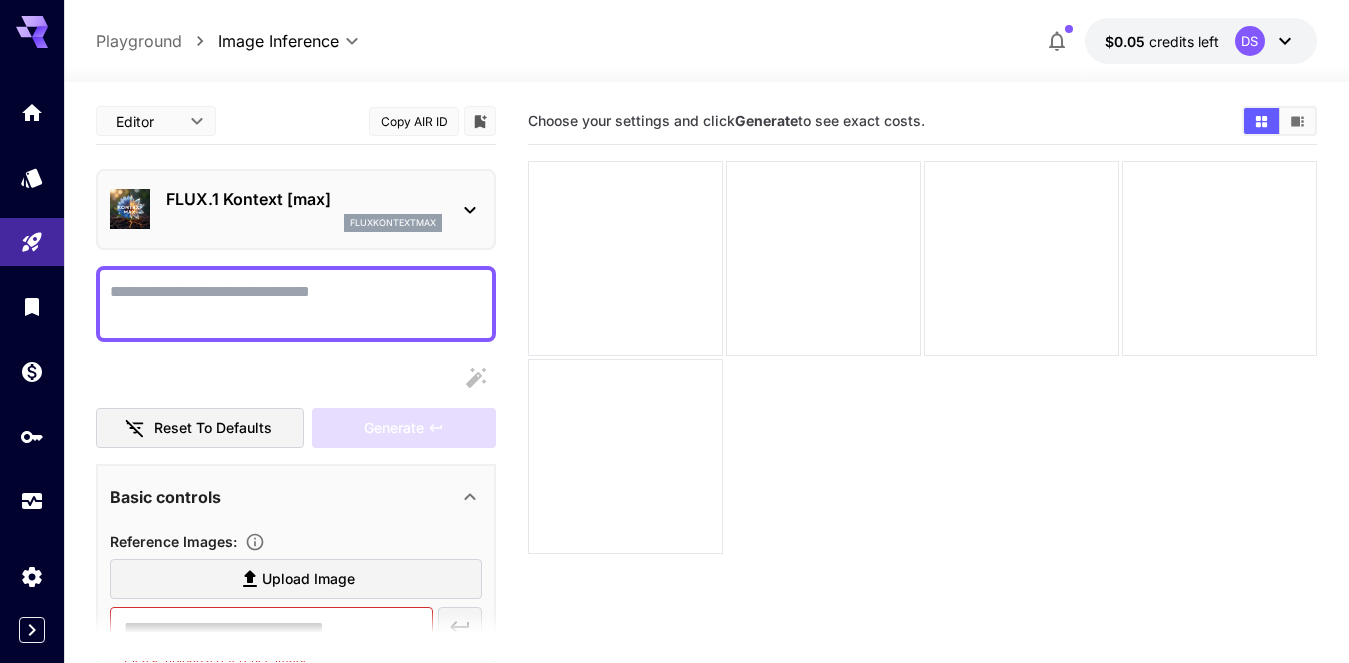 click 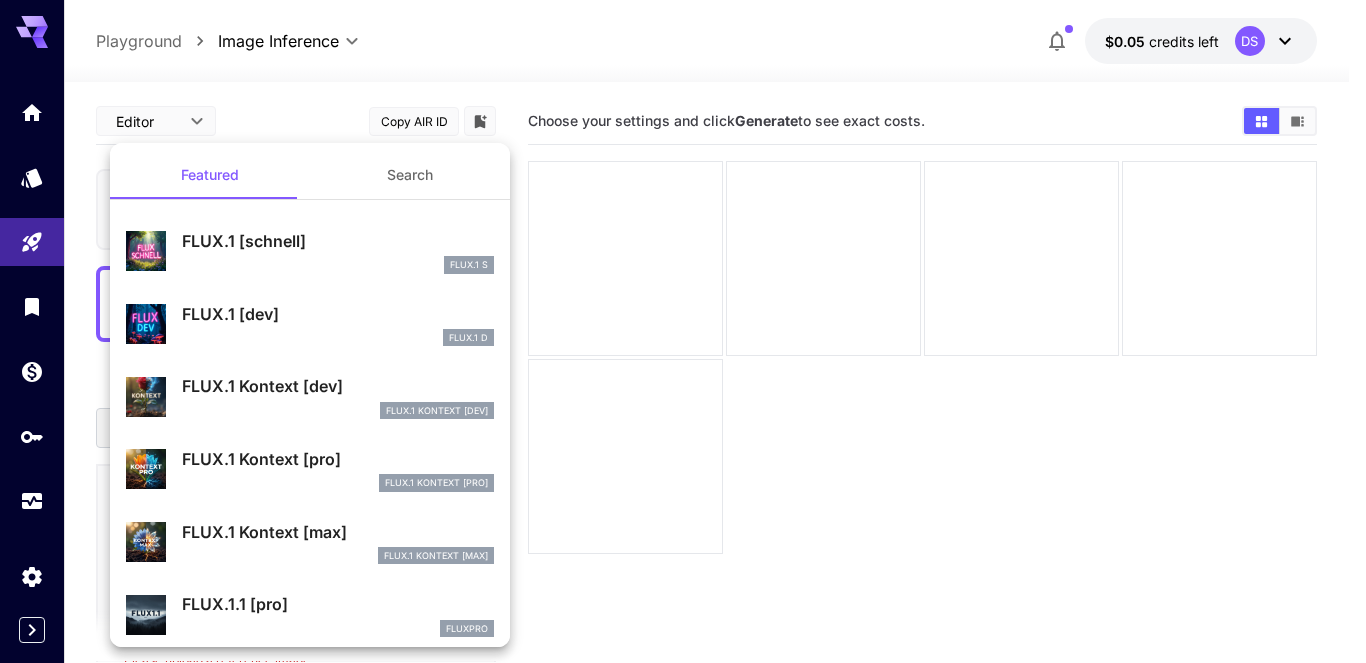 click at bounding box center [683, 331] 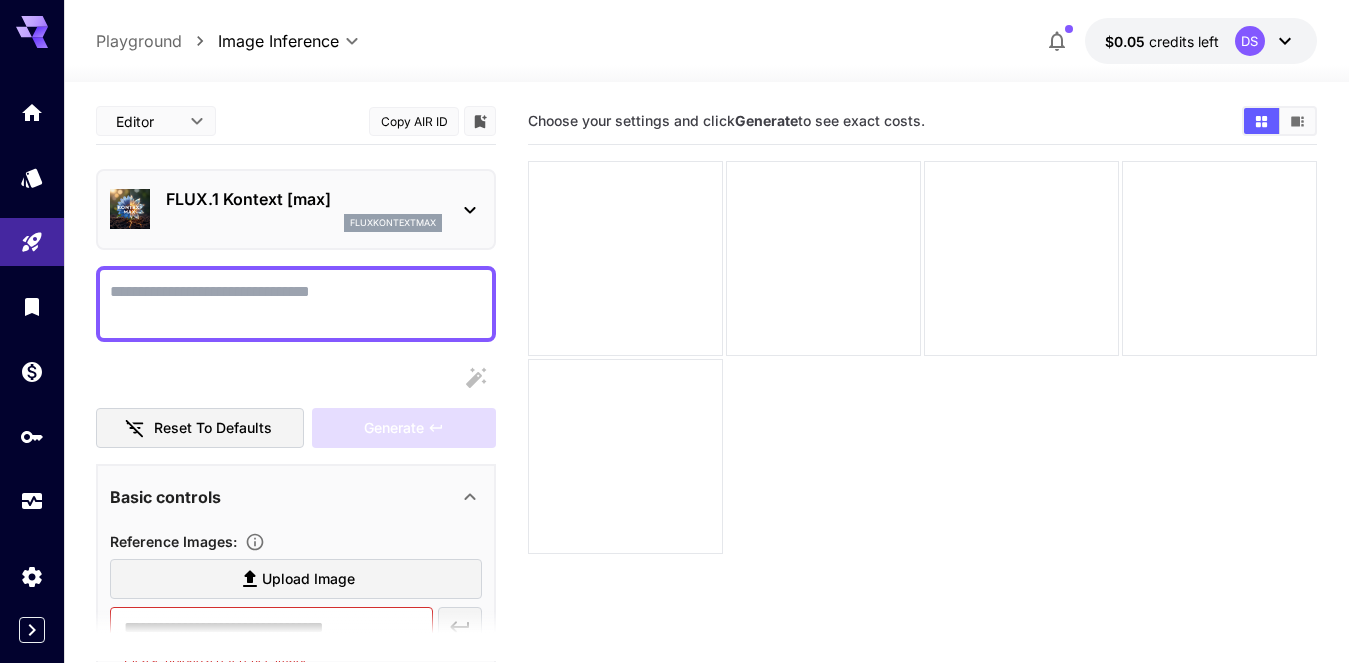 click on "Display cost in response" at bounding box center (296, 304) 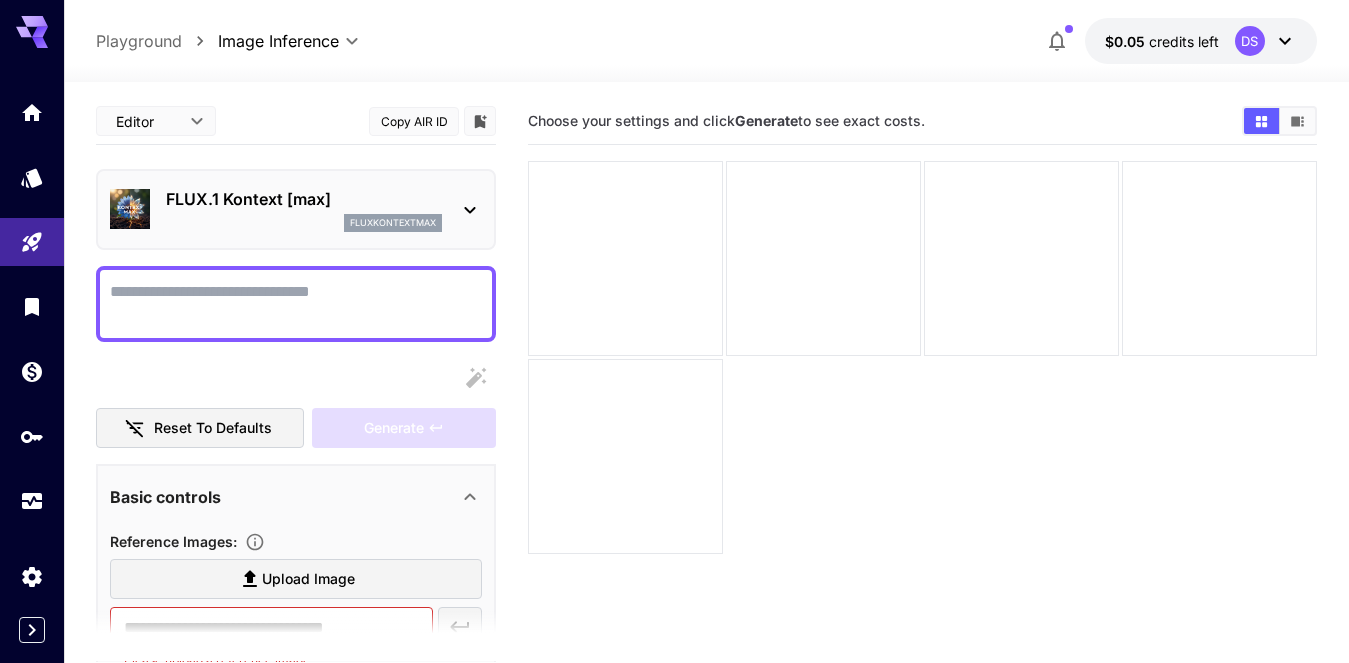 paste on "**********" 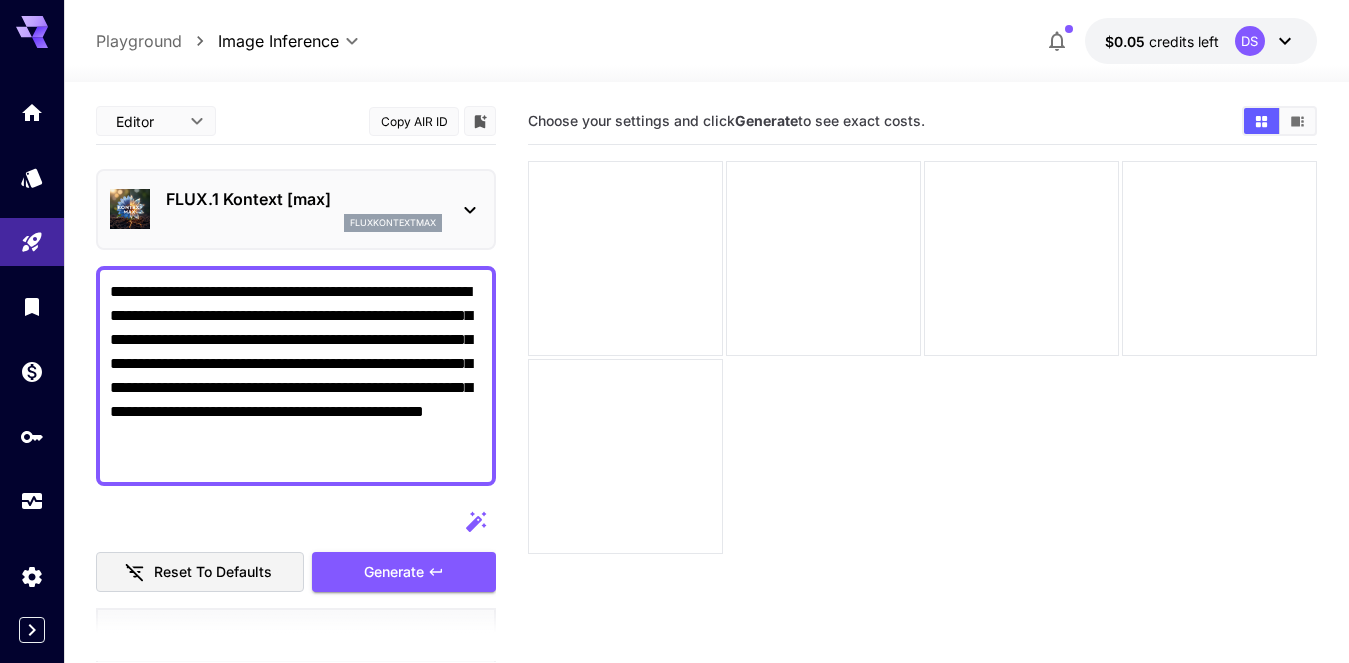 type on "**********" 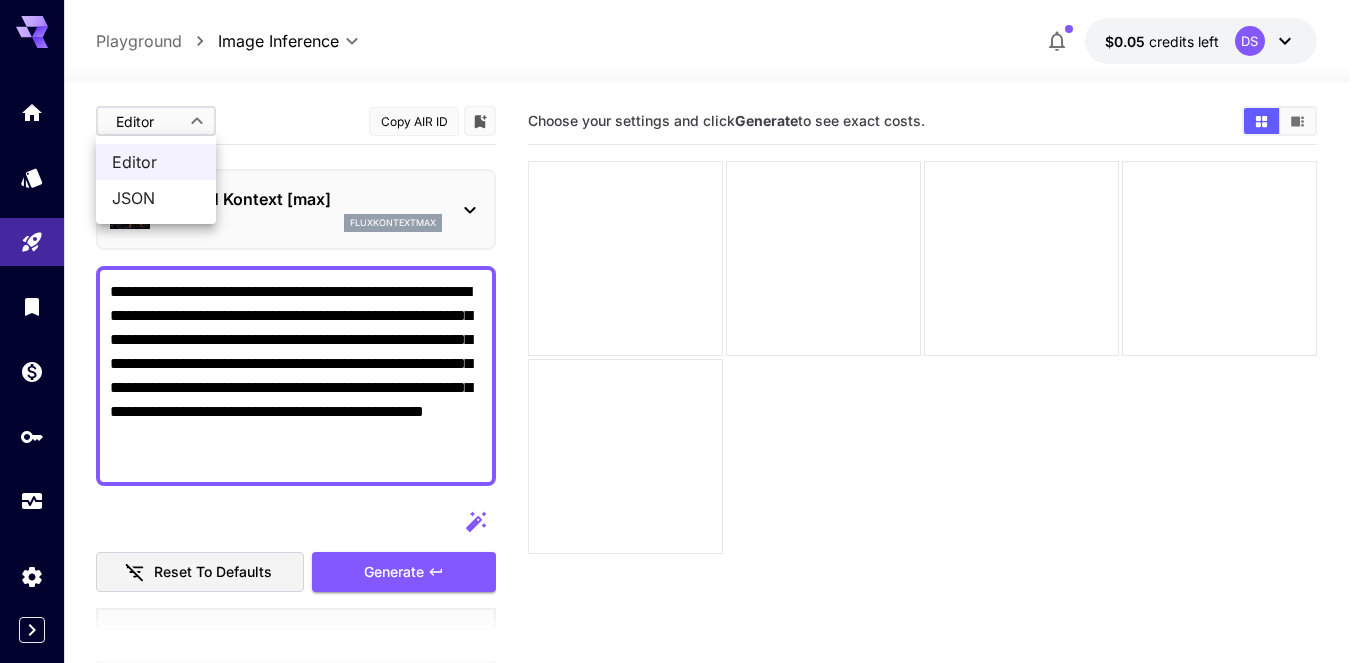click at bounding box center (683, 331) 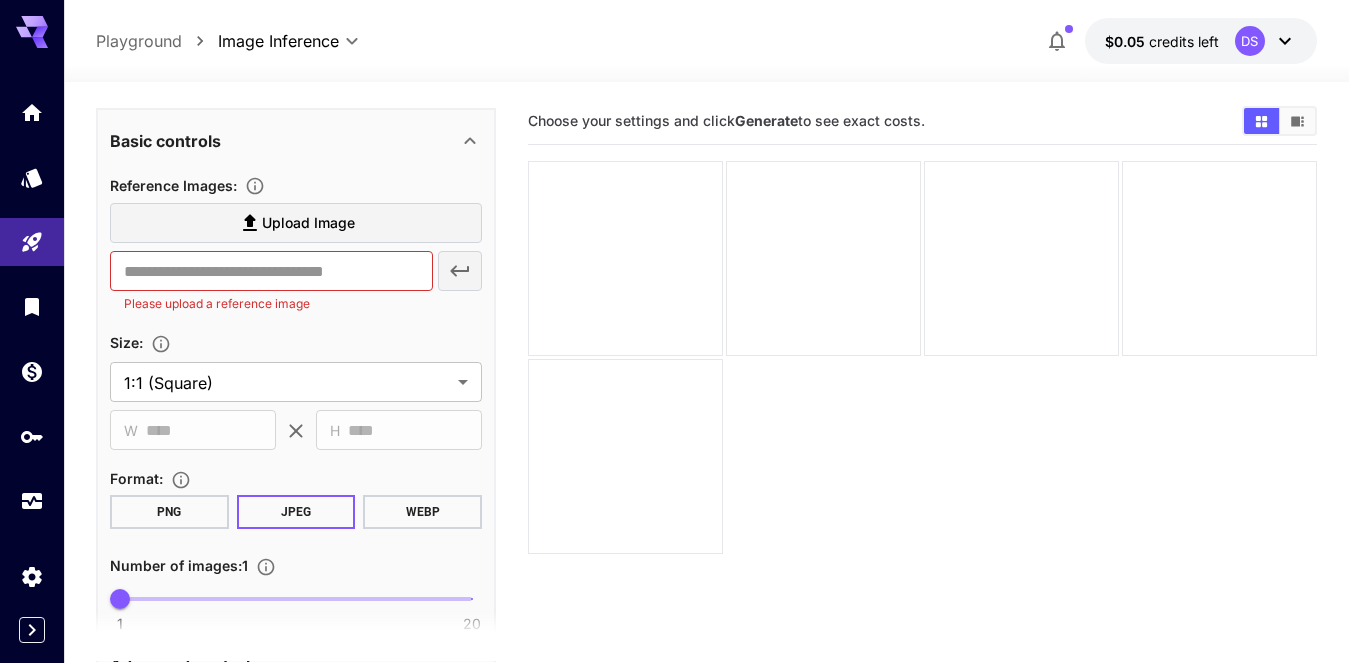 scroll, scrollTop: 600, scrollLeft: 0, axis: vertical 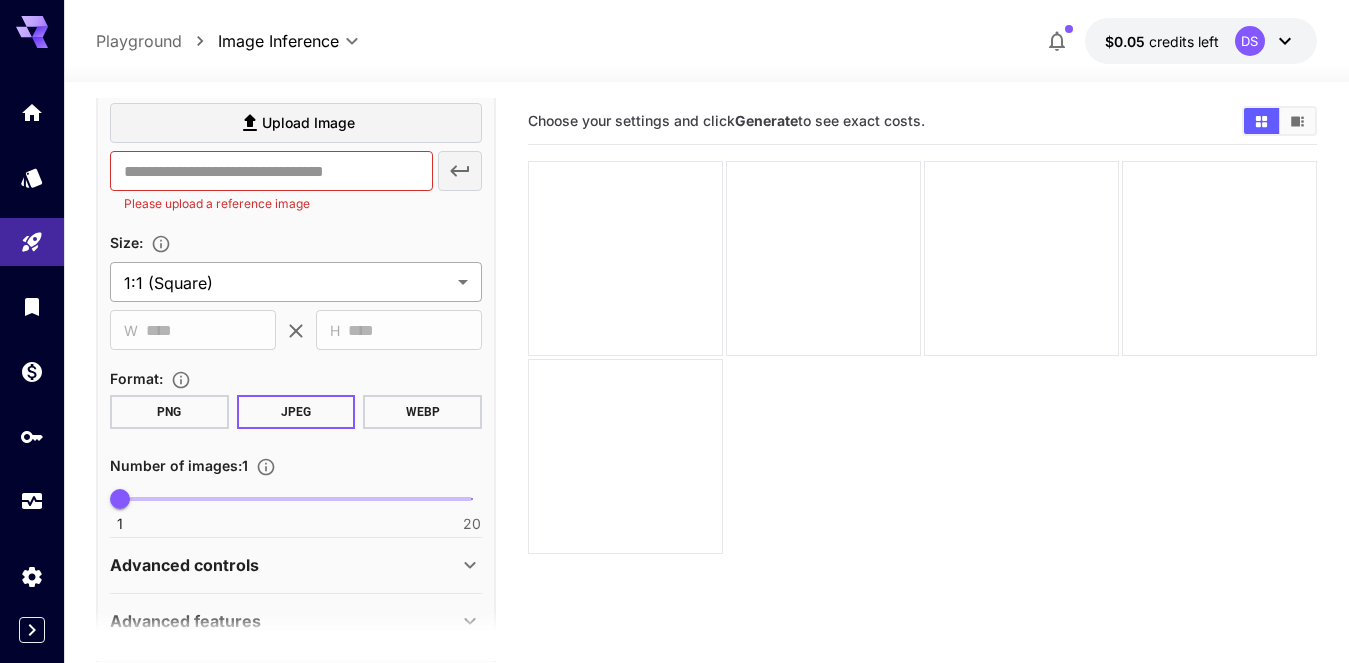 click on "**********" at bounding box center [674, 410] 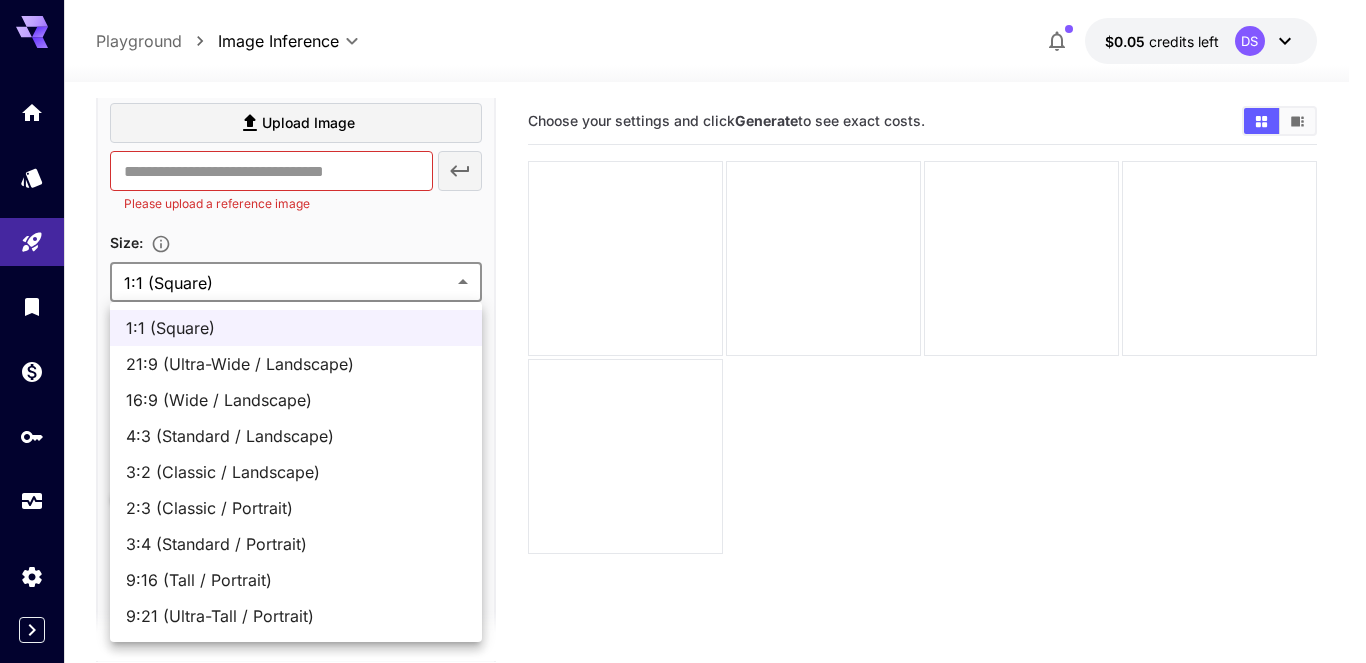 click on "16:9 (Wide / Landscape)" at bounding box center [296, 400] 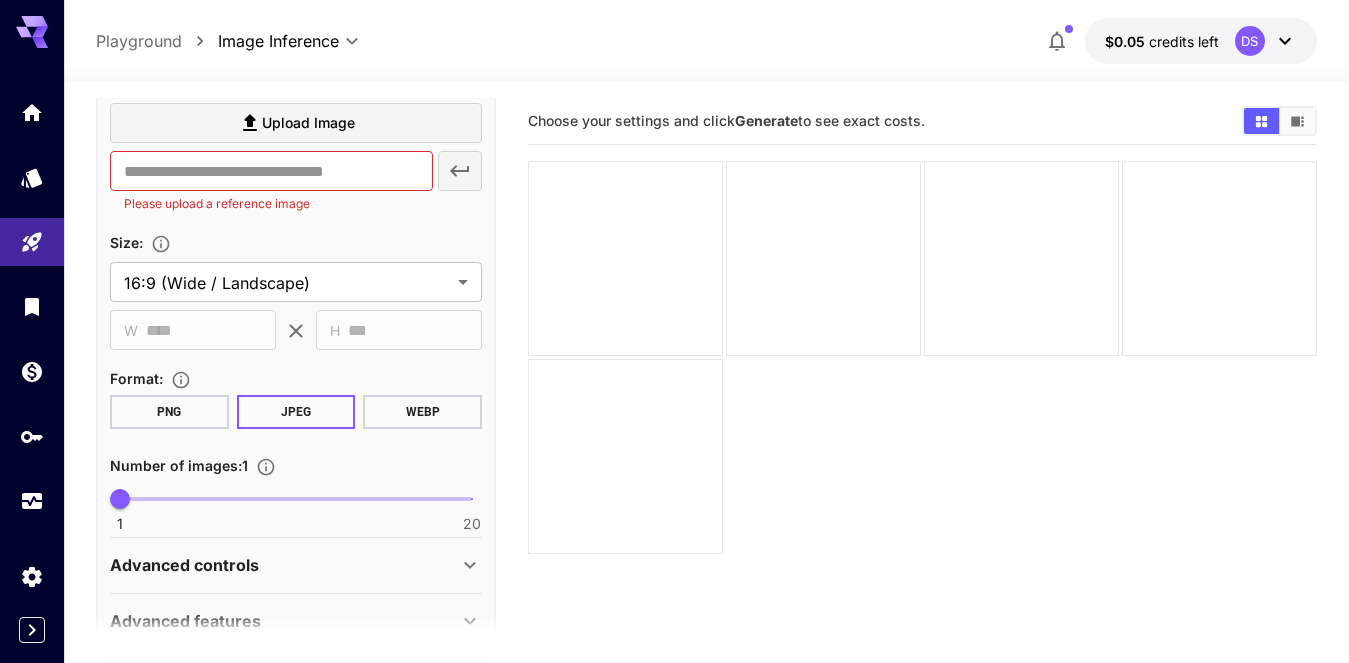 click on "PNG" at bounding box center [169, 412] 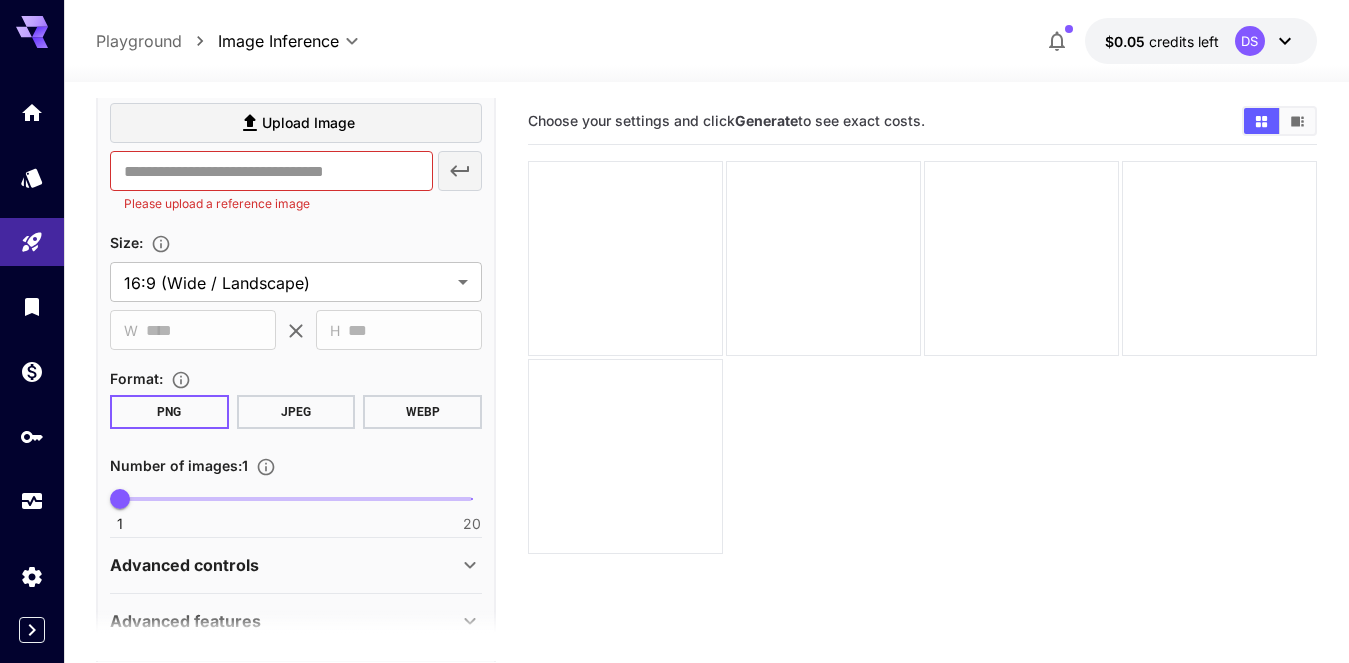 scroll, scrollTop: 693, scrollLeft: 0, axis: vertical 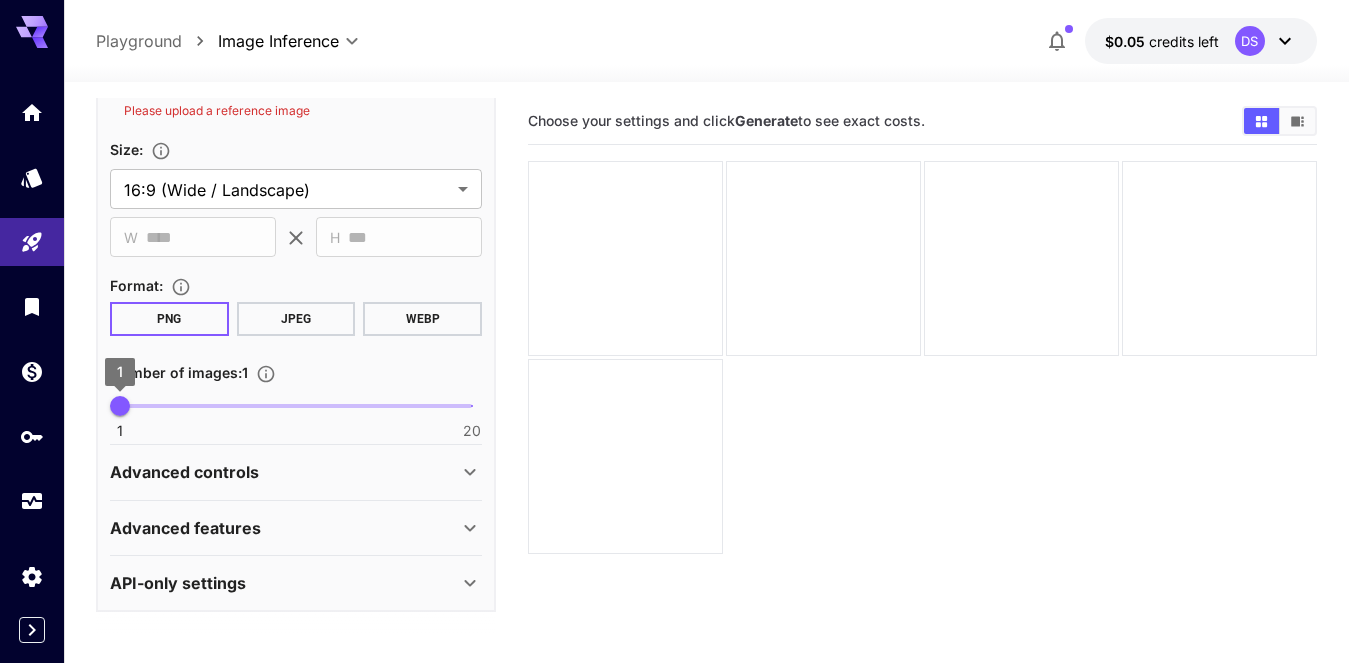 click on "1" at bounding box center [120, 406] 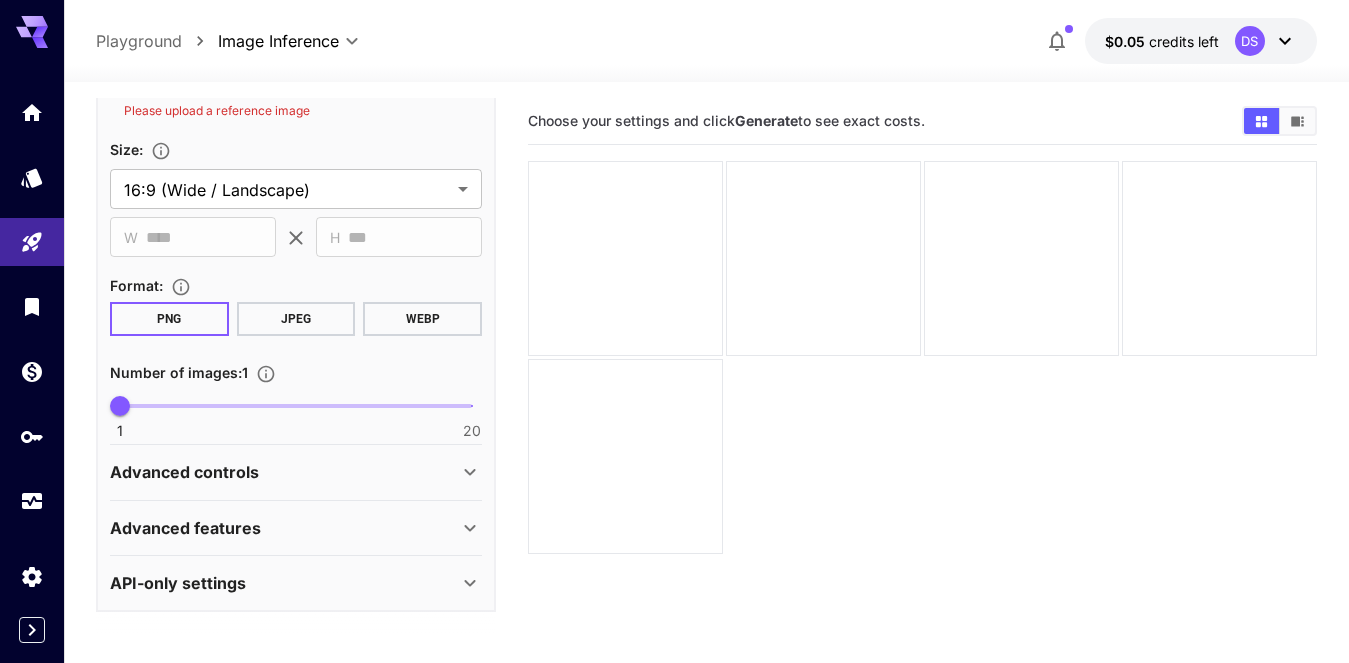 click at bounding box center (296, 406) 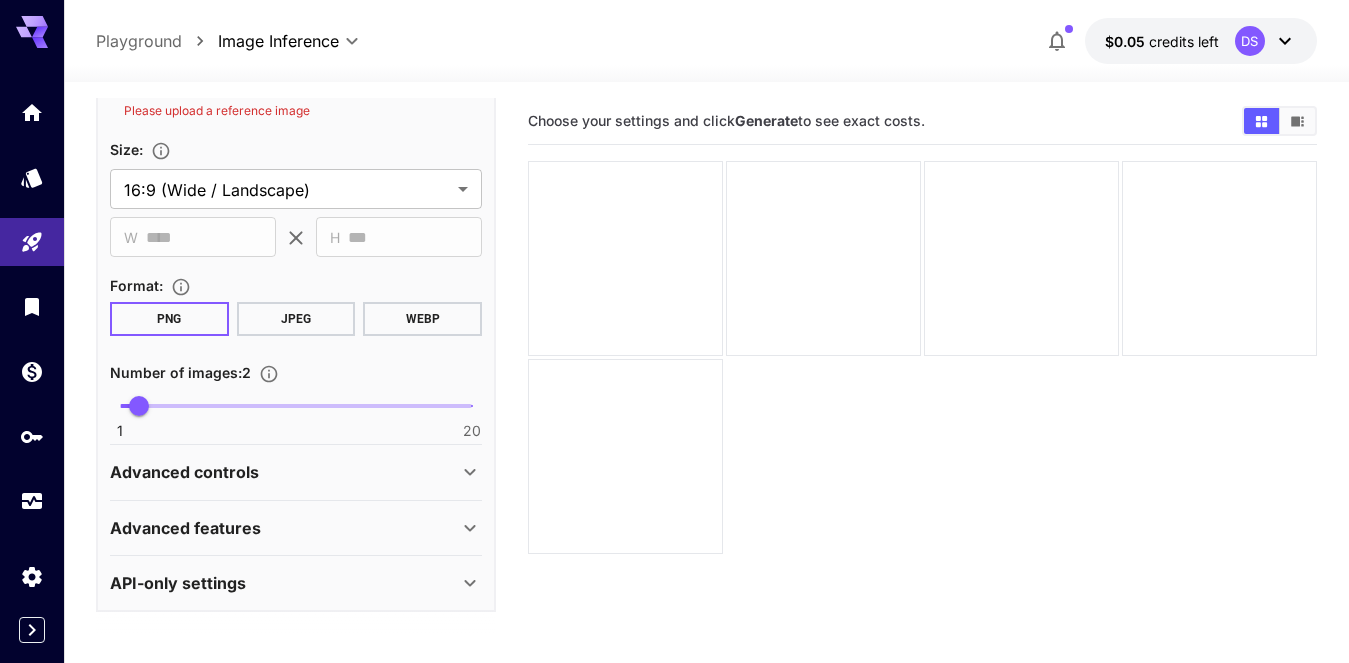 click 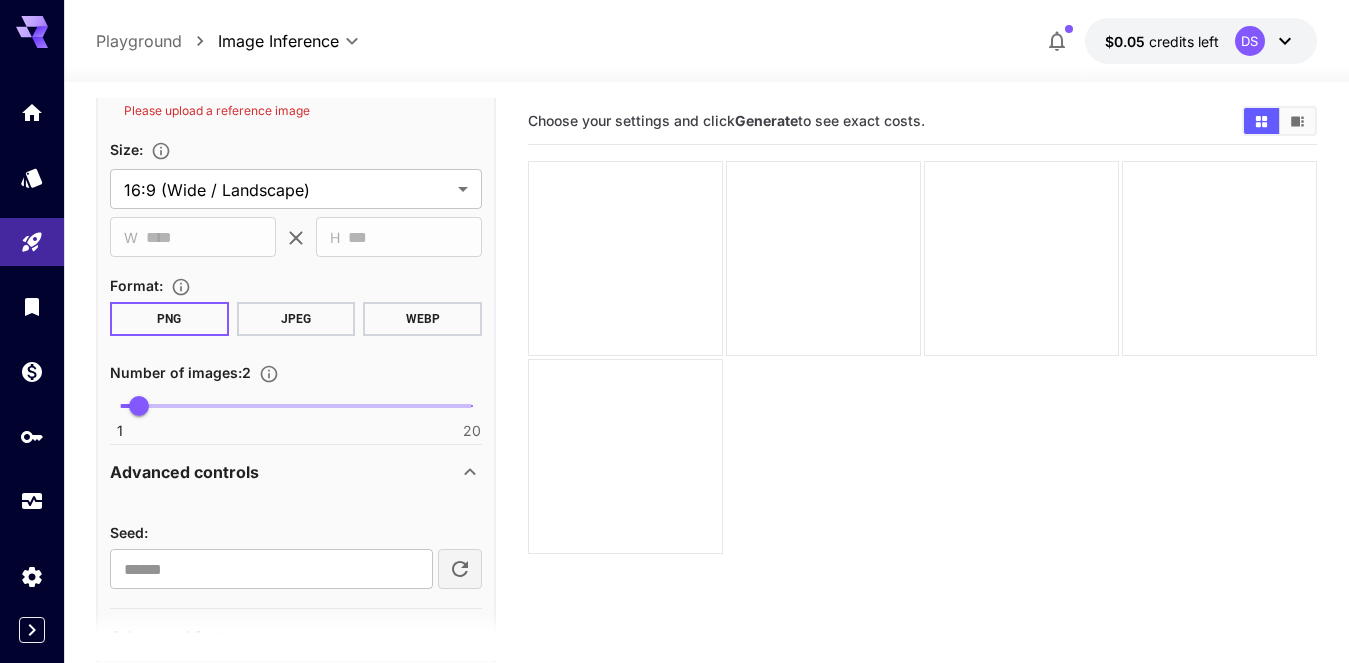 click 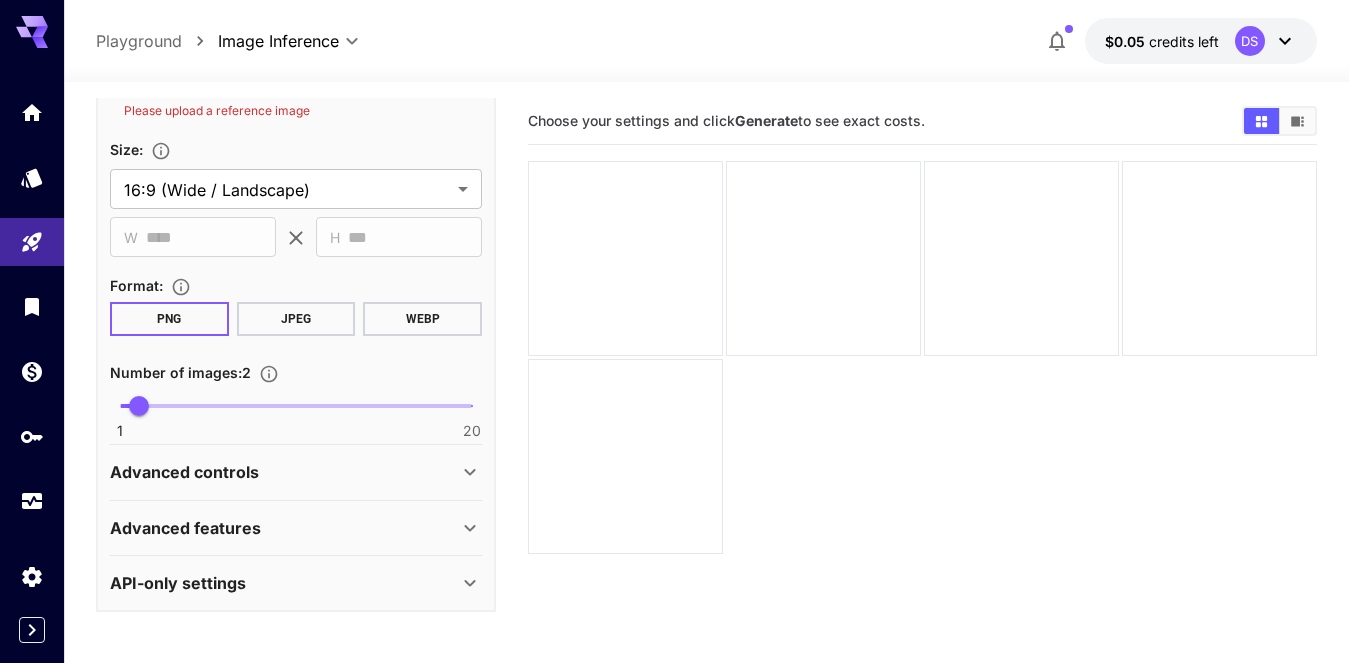 click on "Advanced features" at bounding box center [296, 528] 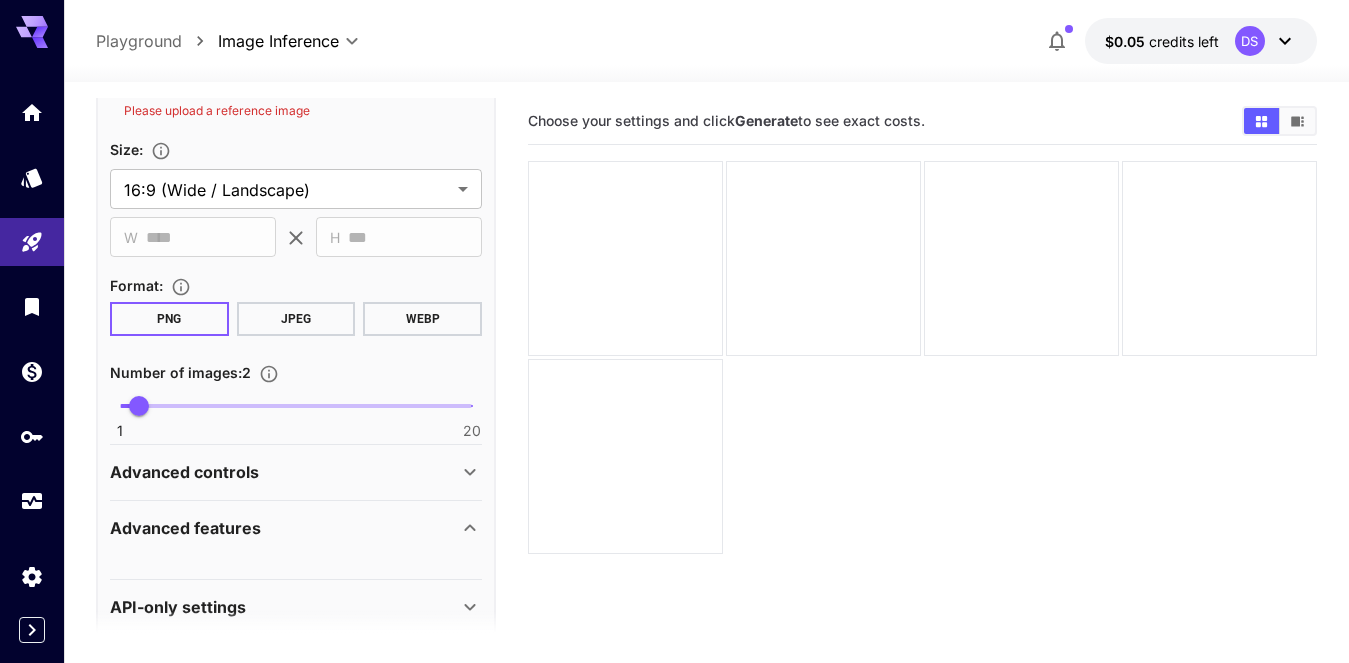 click on "Advanced features" at bounding box center (296, 528) 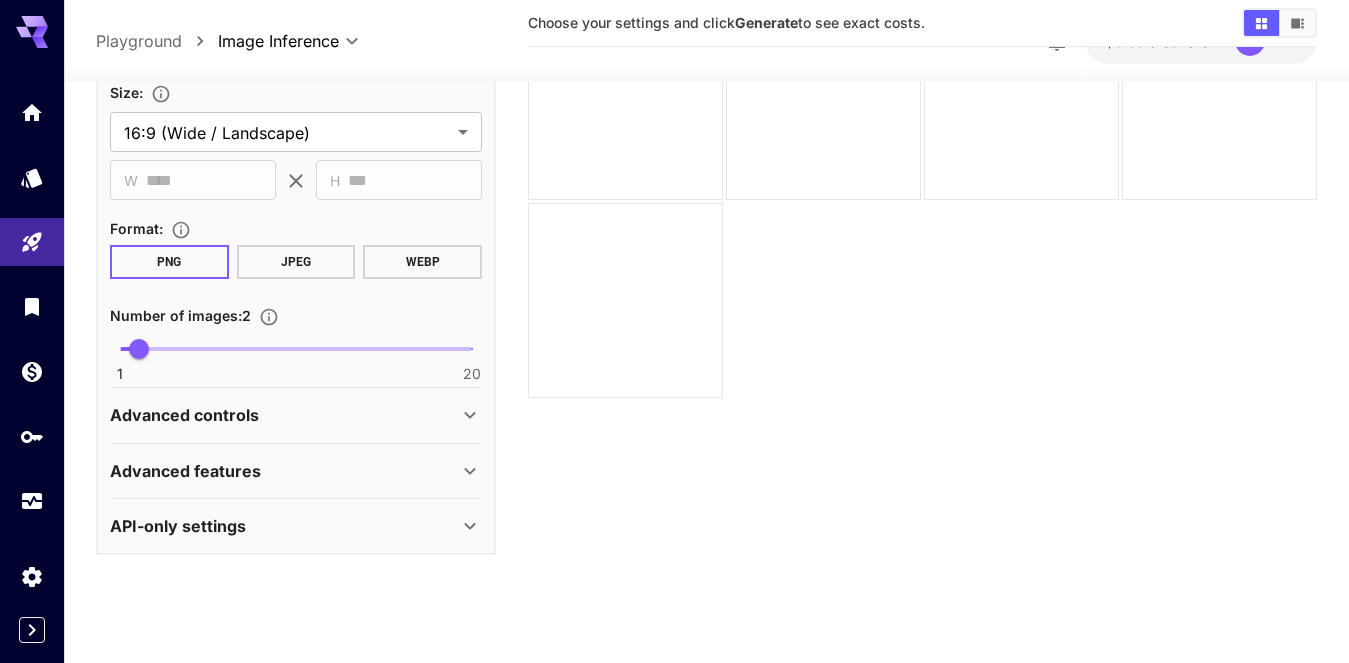 scroll, scrollTop: 158, scrollLeft: 0, axis: vertical 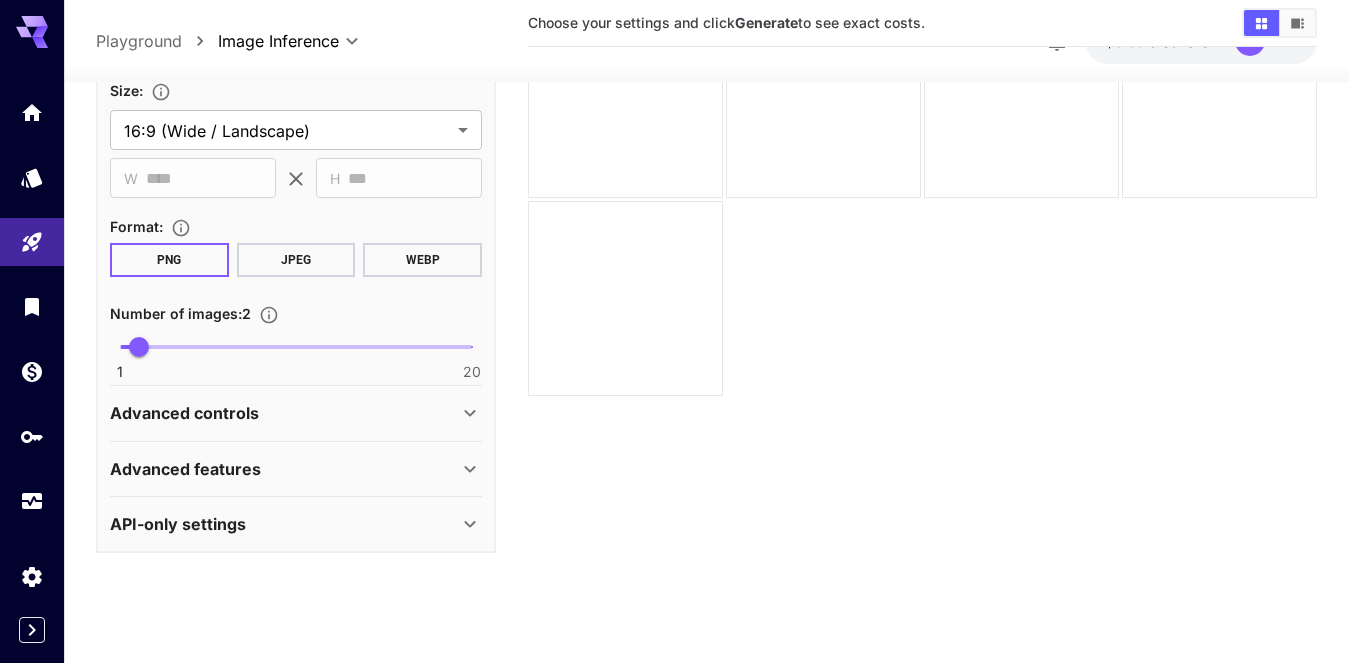 click 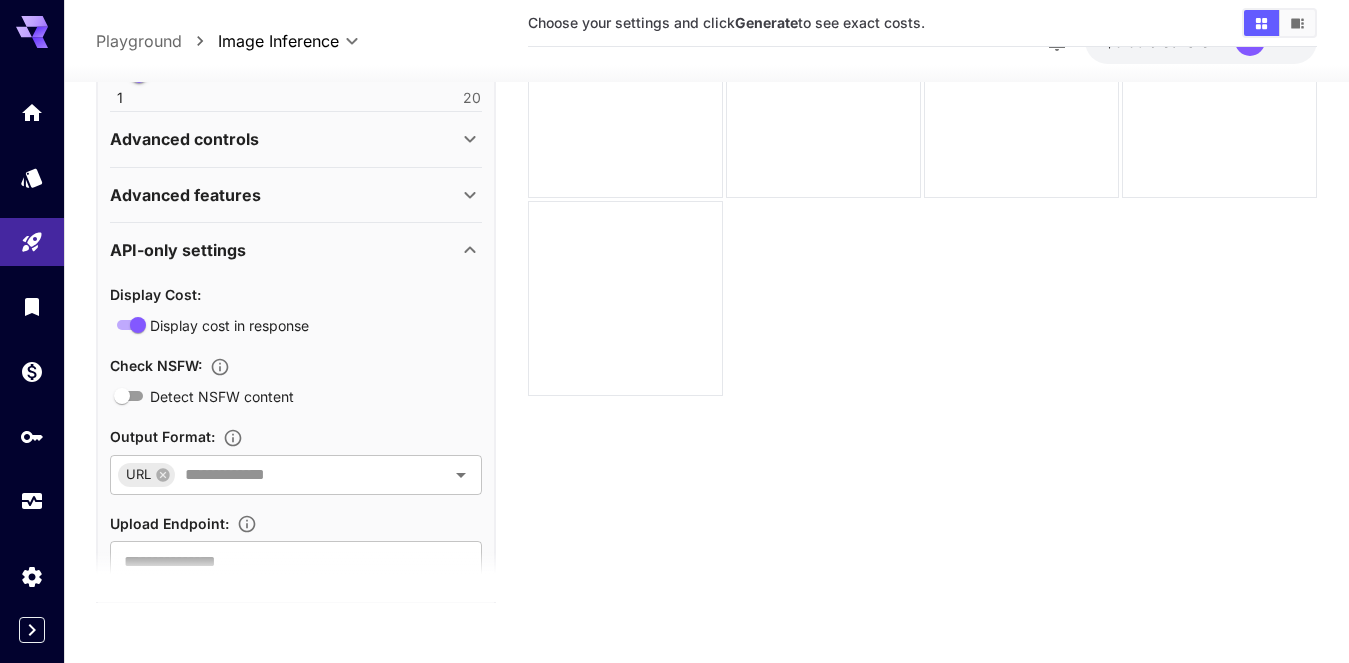 scroll, scrollTop: 932, scrollLeft: 0, axis: vertical 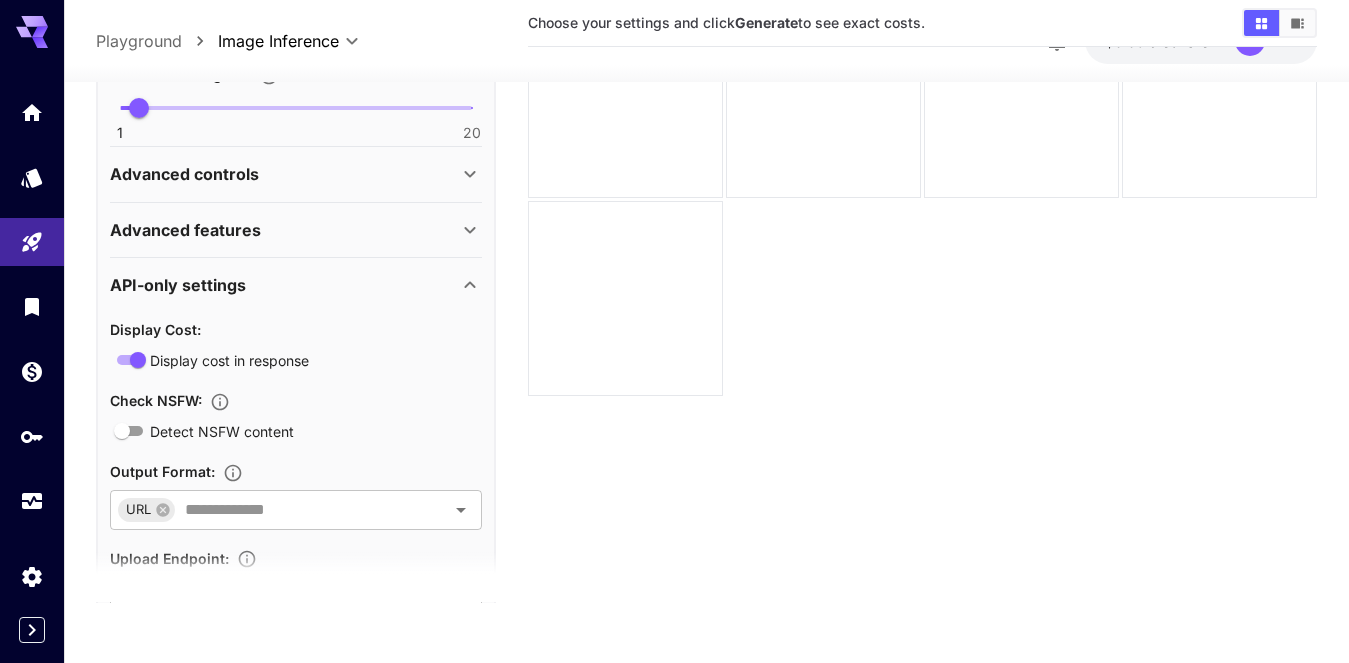 click 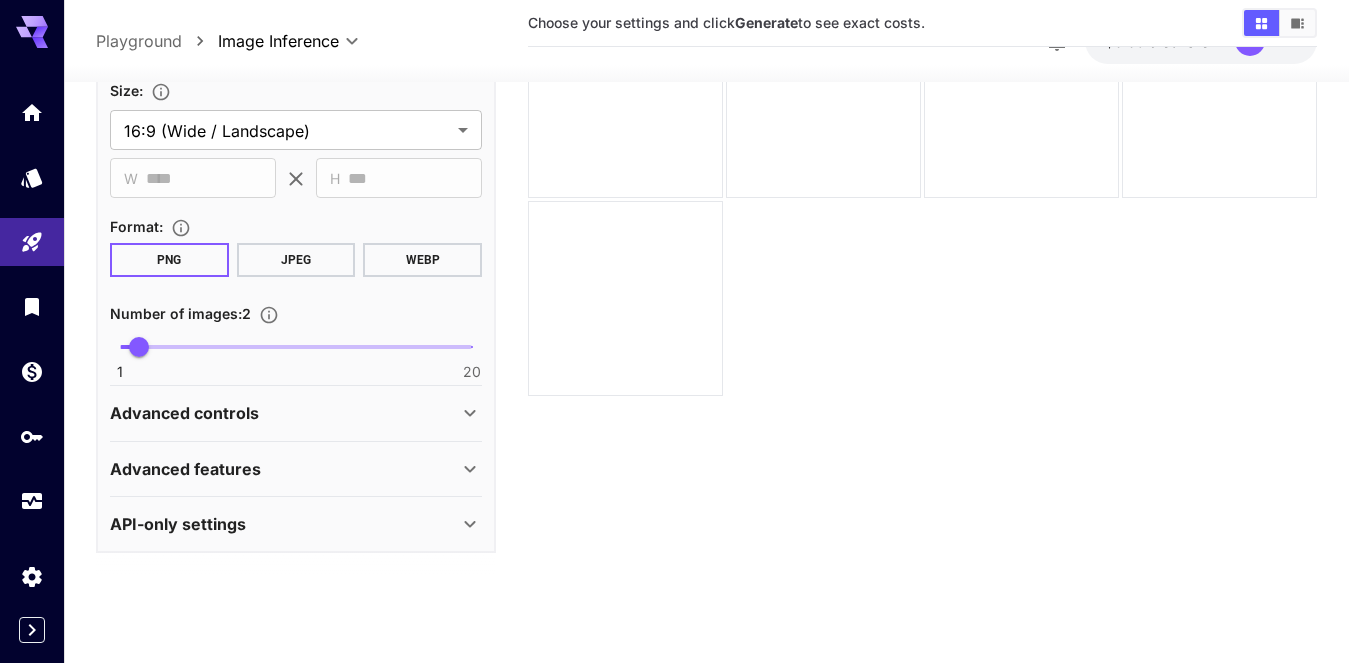 scroll, scrollTop: 693, scrollLeft: 0, axis: vertical 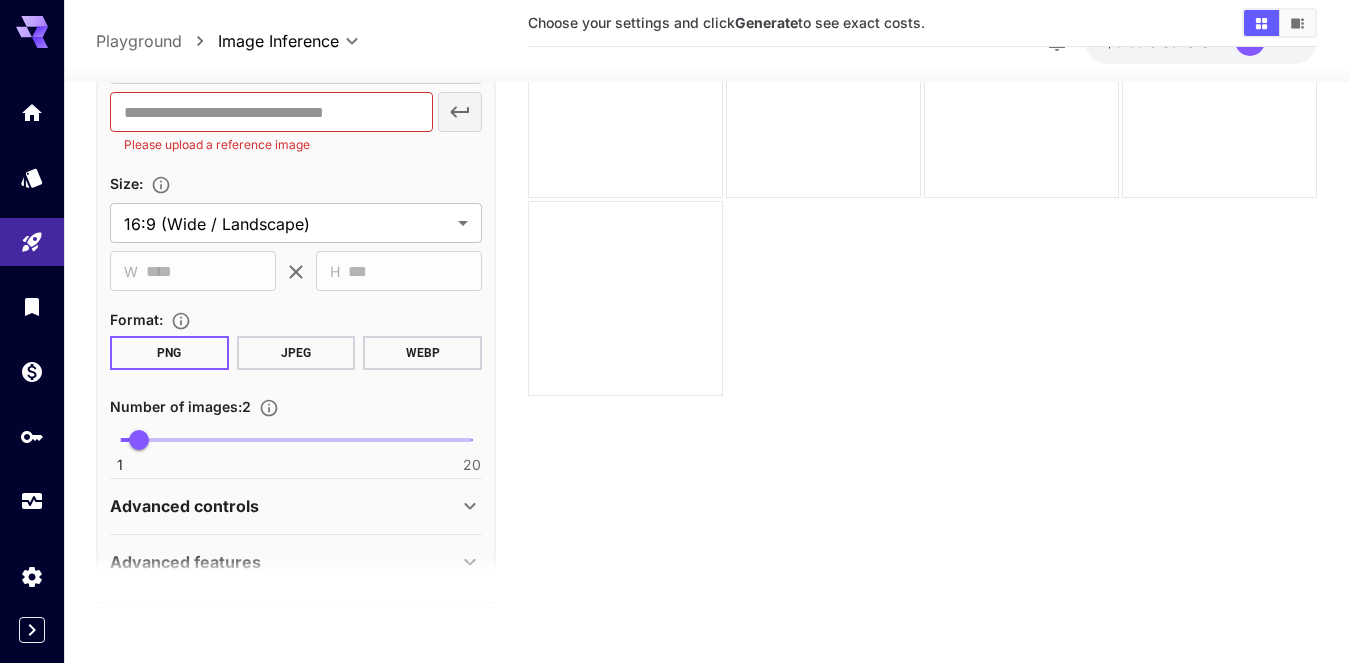 click on "PNG" at bounding box center (169, 354) 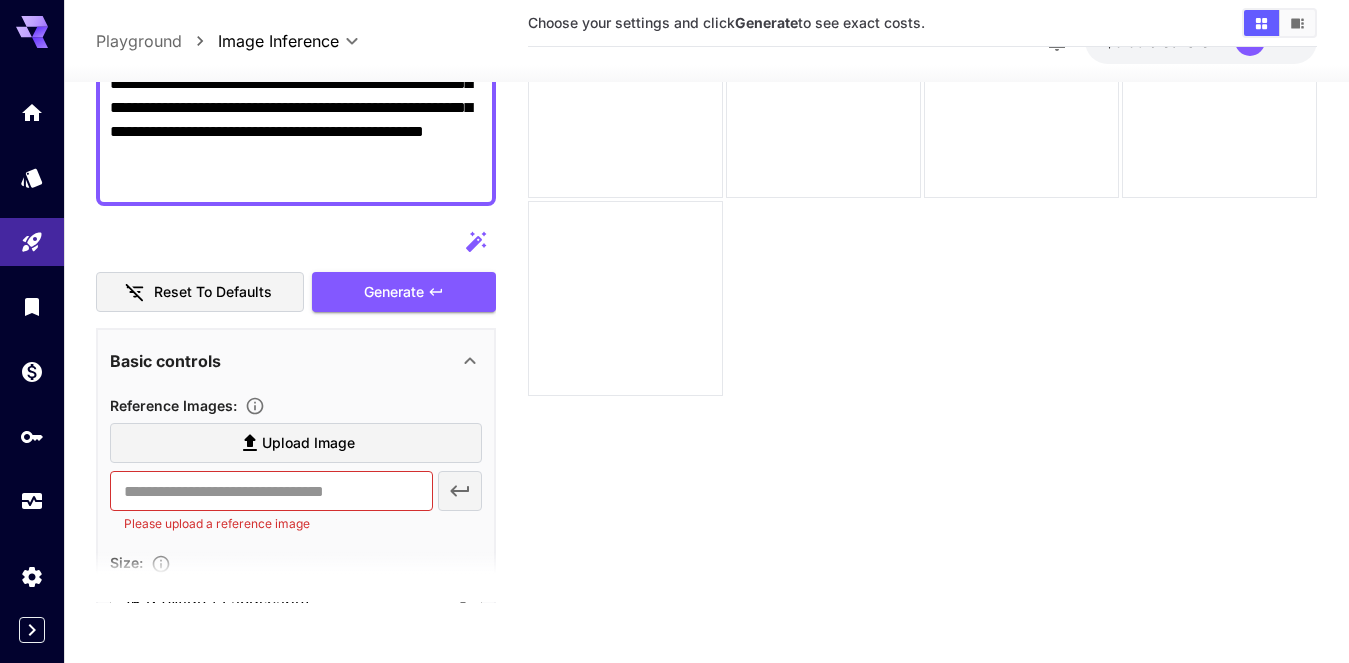 scroll, scrollTop: 0, scrollLeft: 0, axis: both 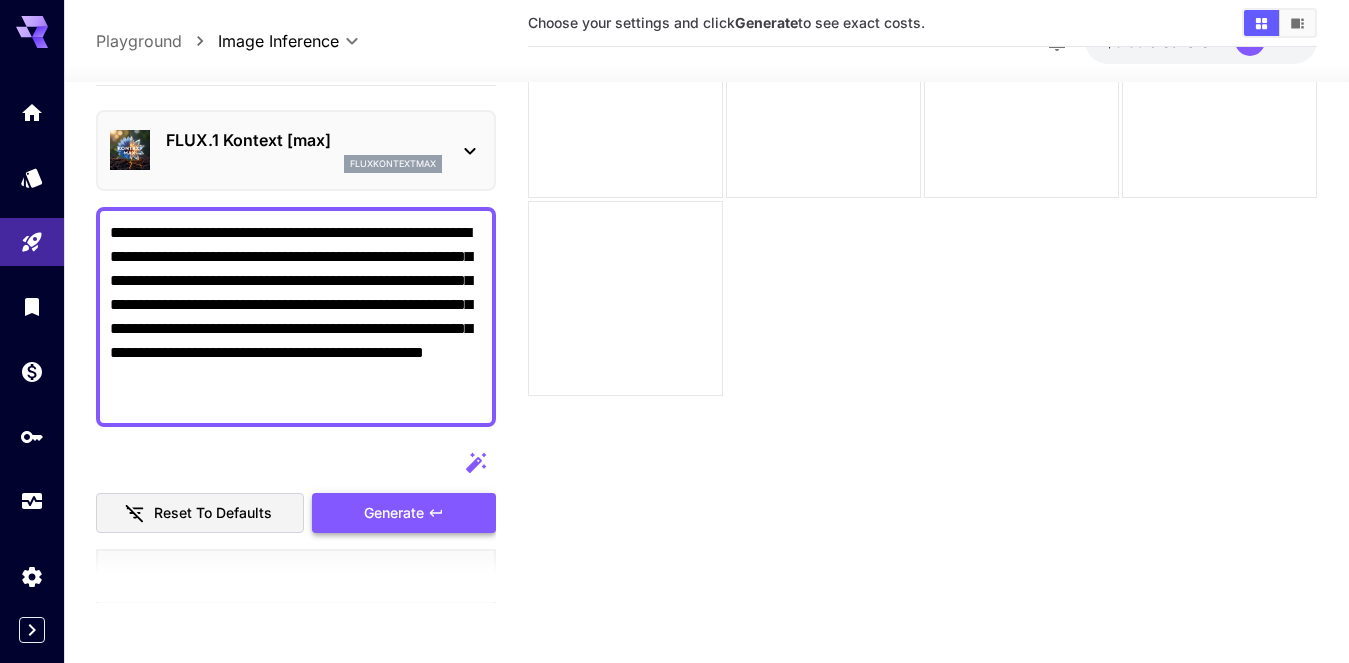 click on "Generate" at bounding box center (394, 513) 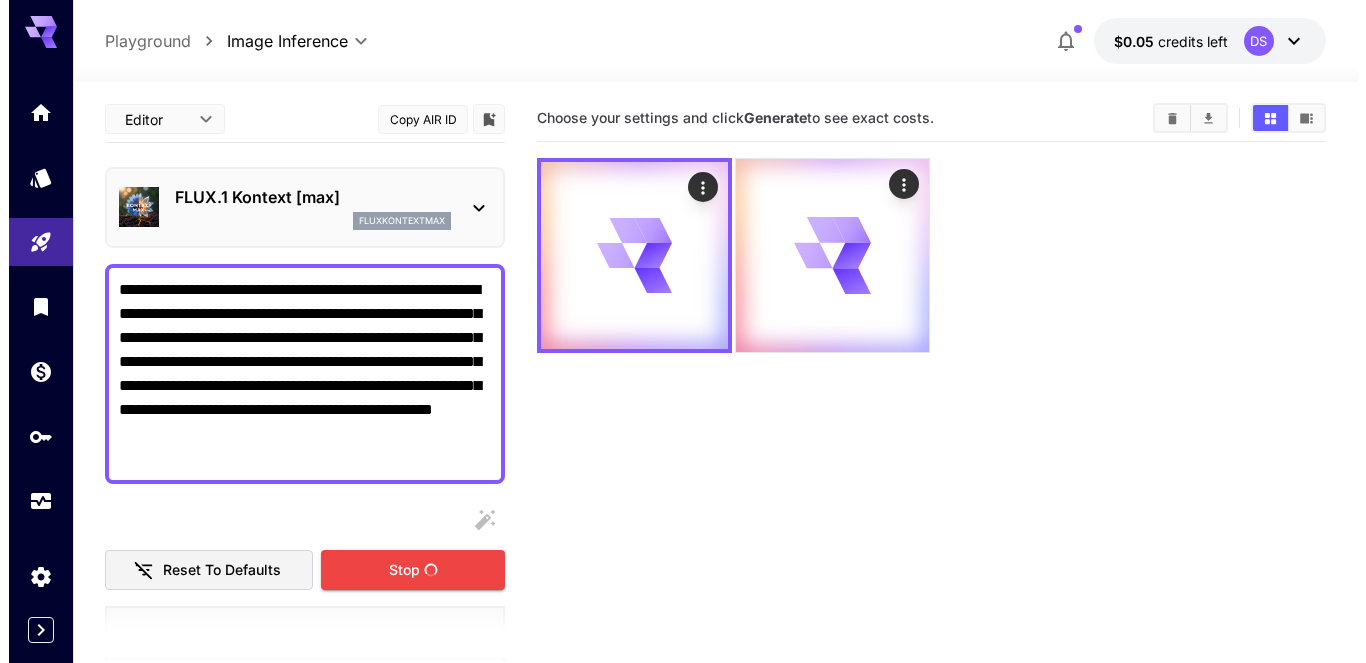 scroll, scrollTop: 0, scrollLeft: 0, axis: both 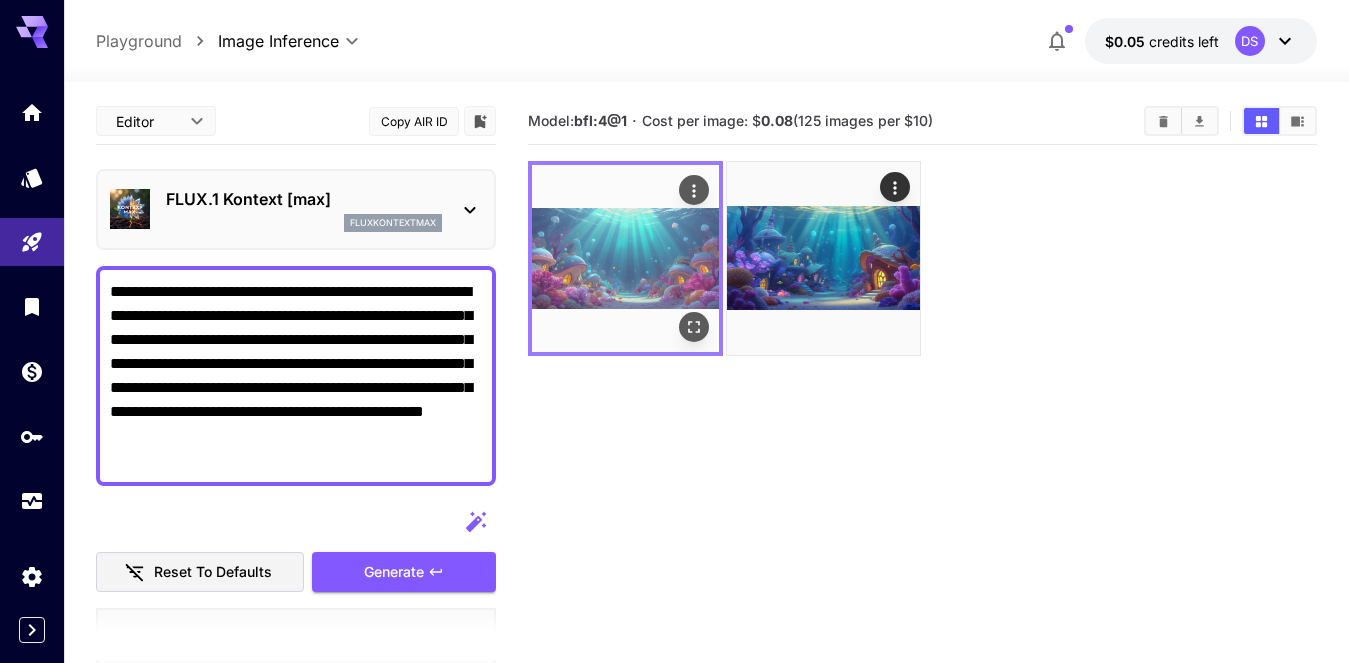 click at bounding box center (625, 258) 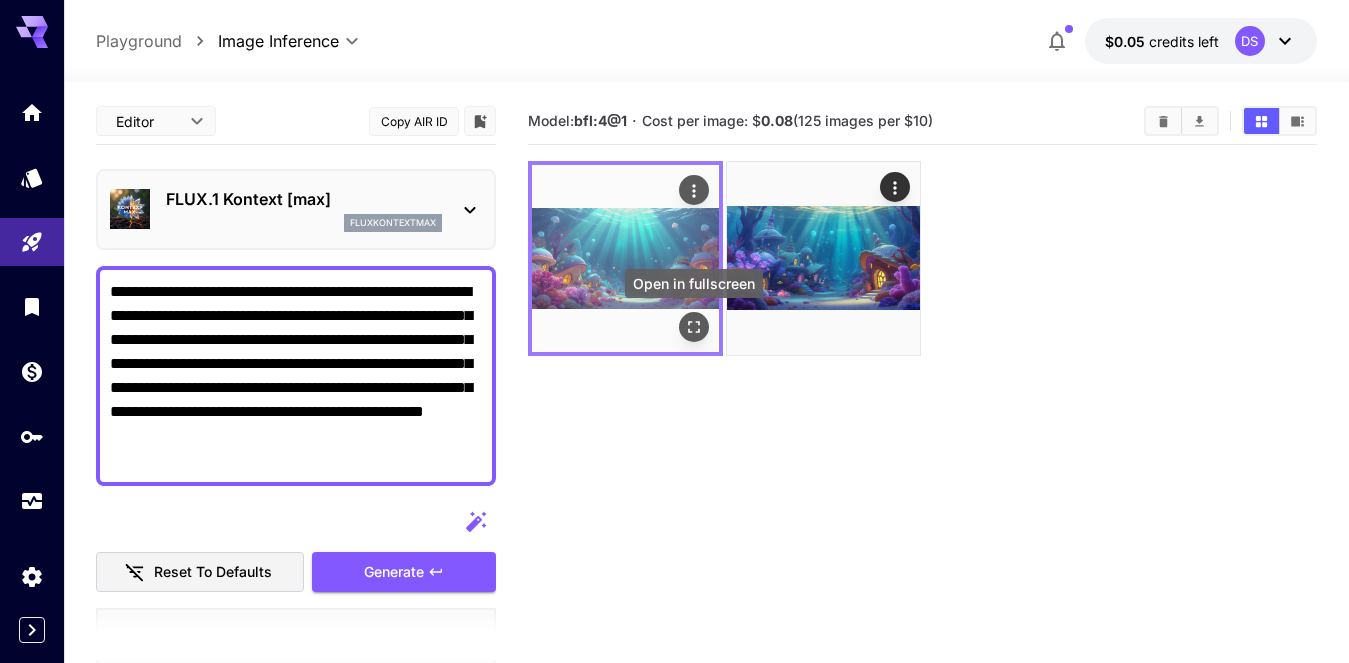 click 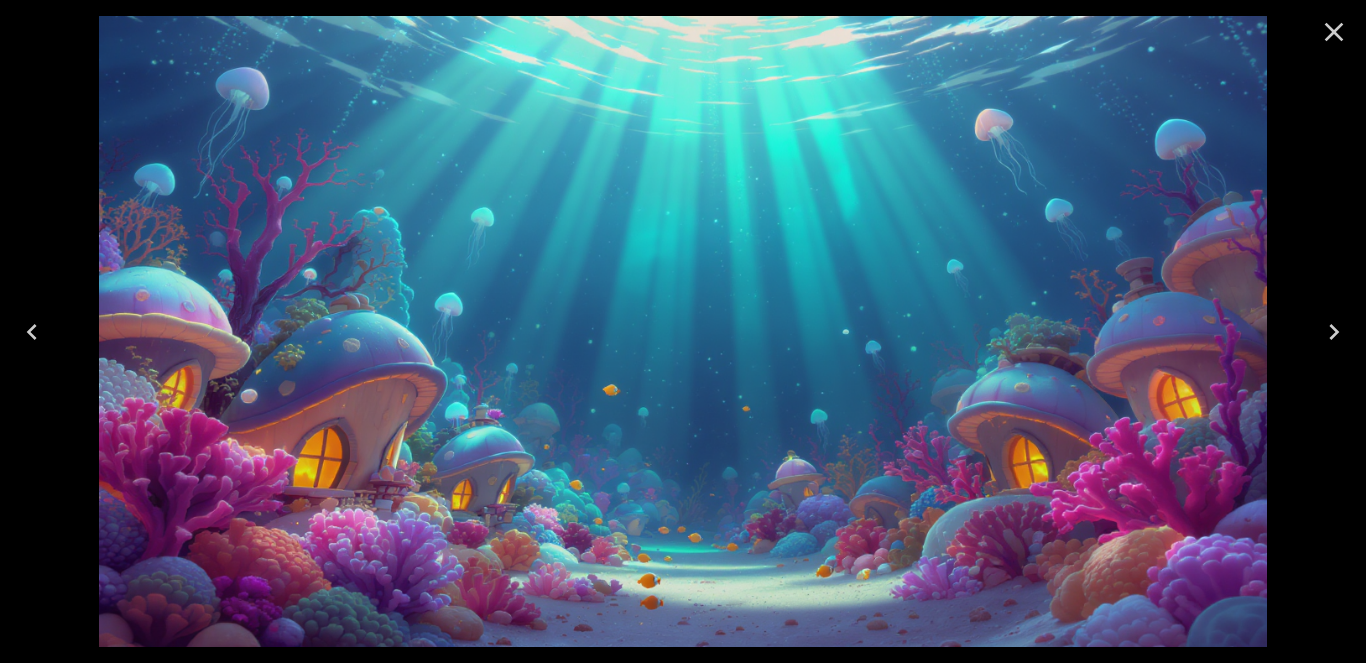click 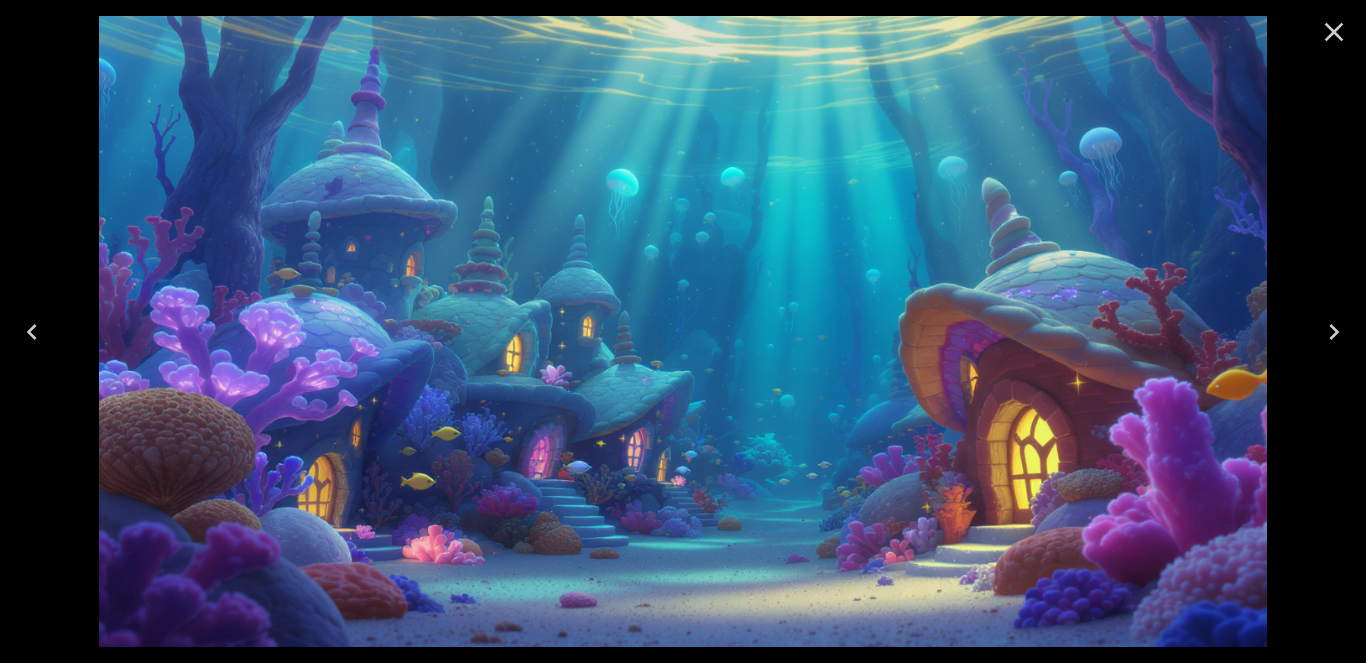 scroll, scrollTop: 0, scrollLeft: 0, axis: both 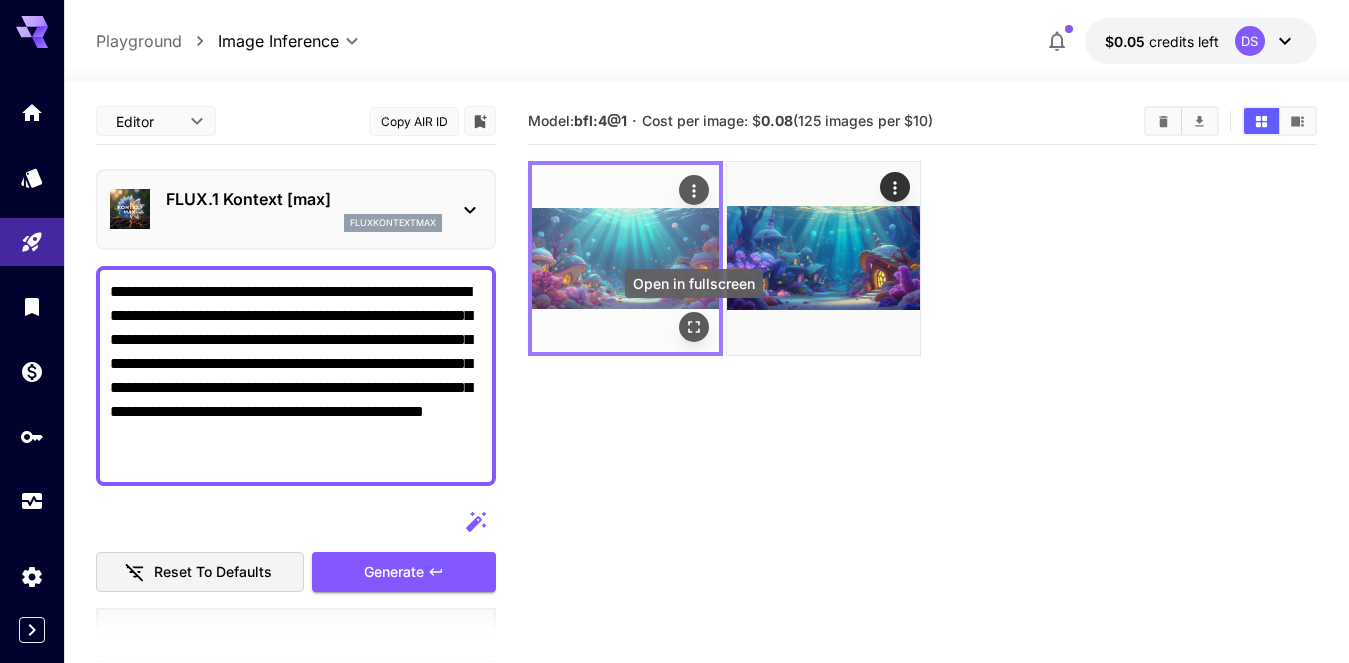 click 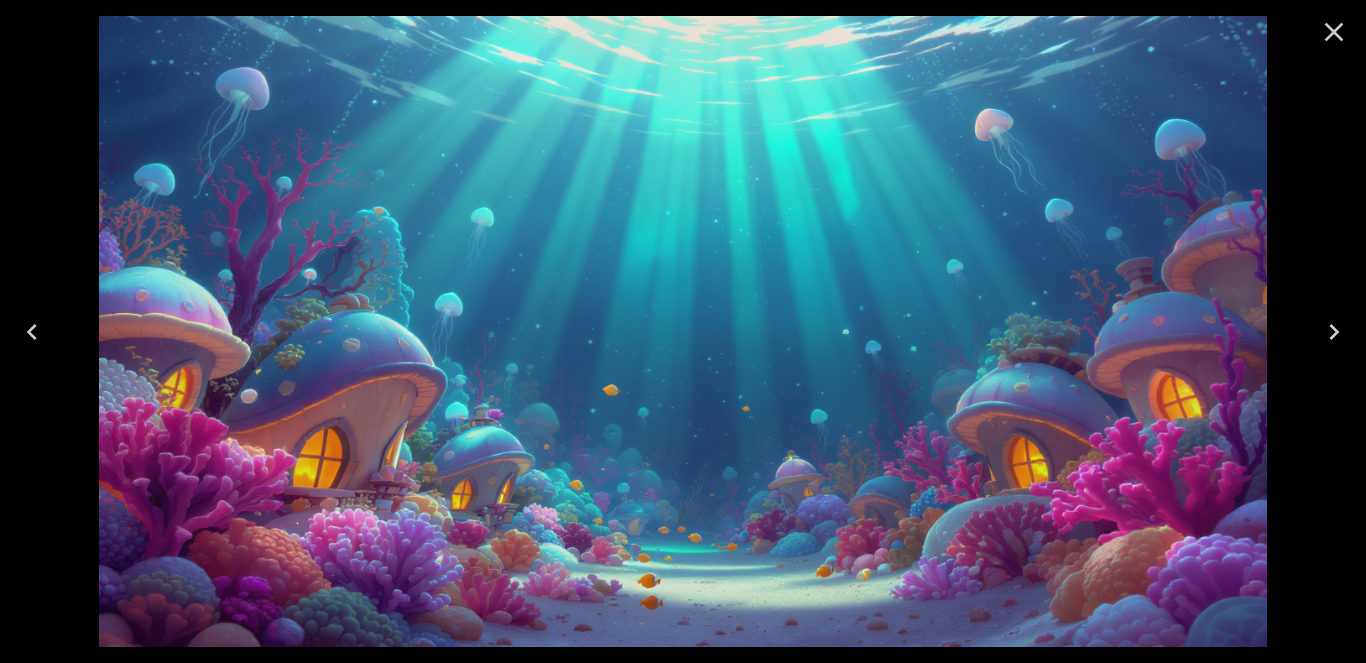 click 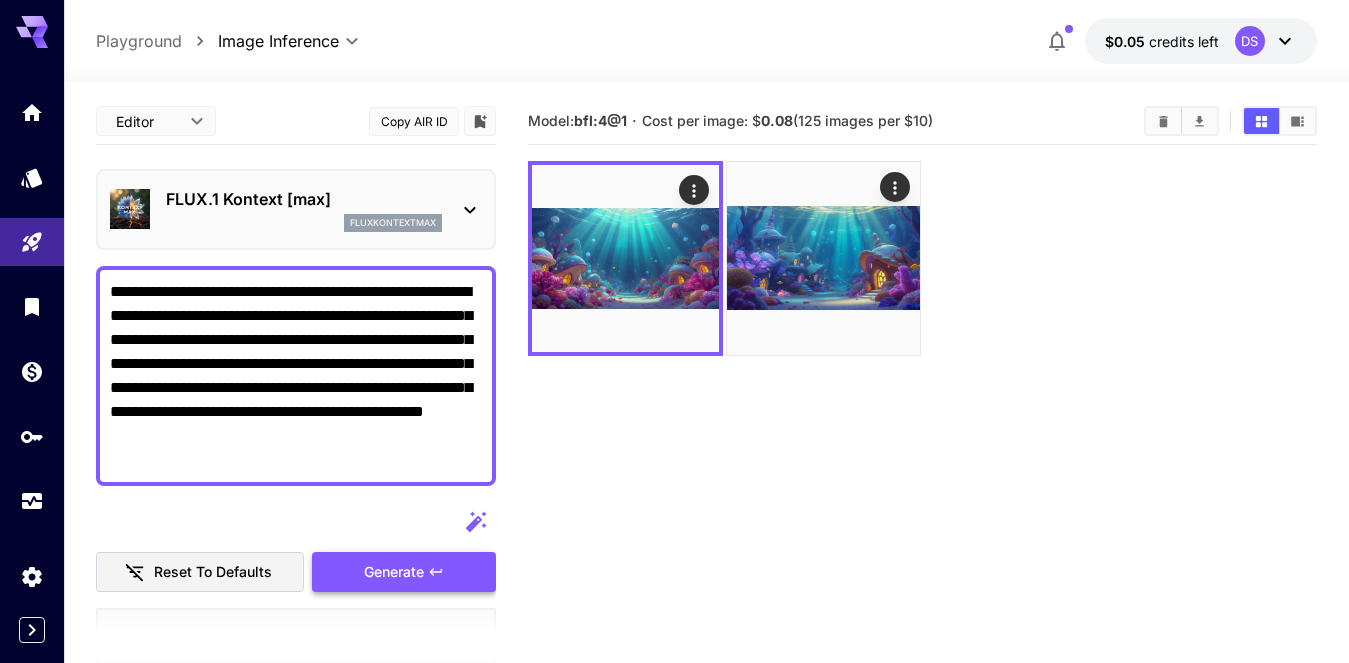 click on "Generate" at bounding box center (394, 572) 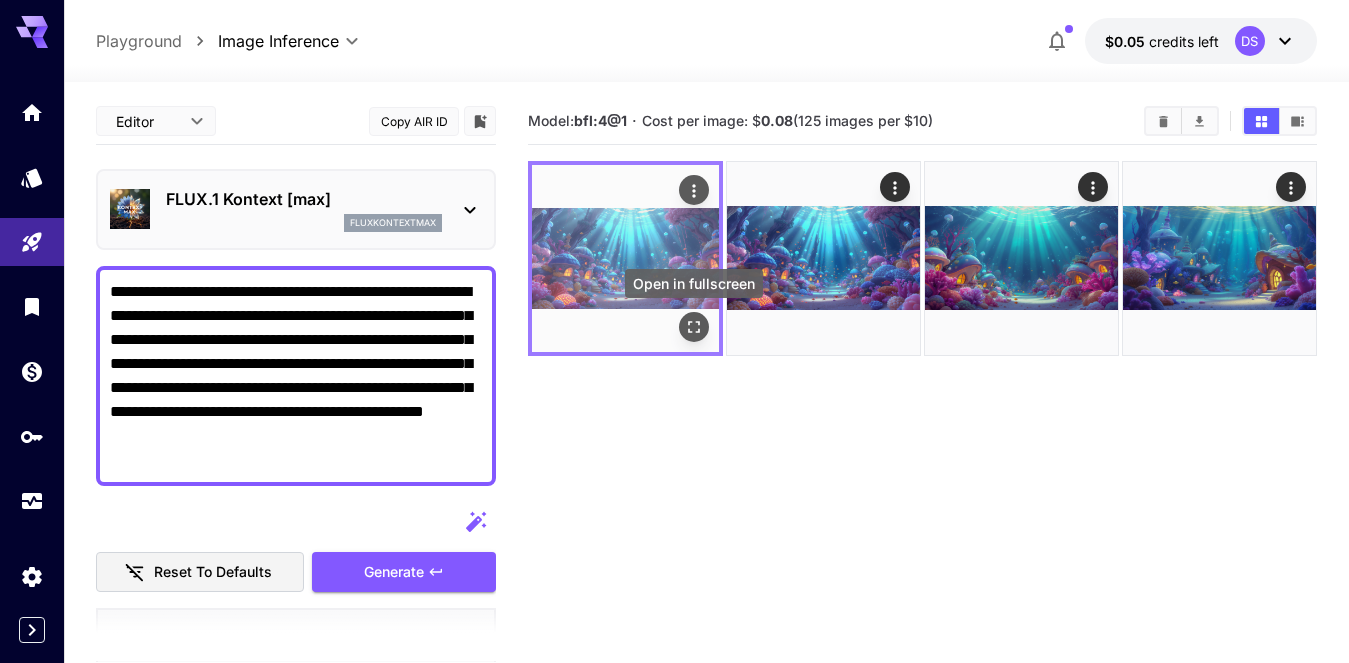 click 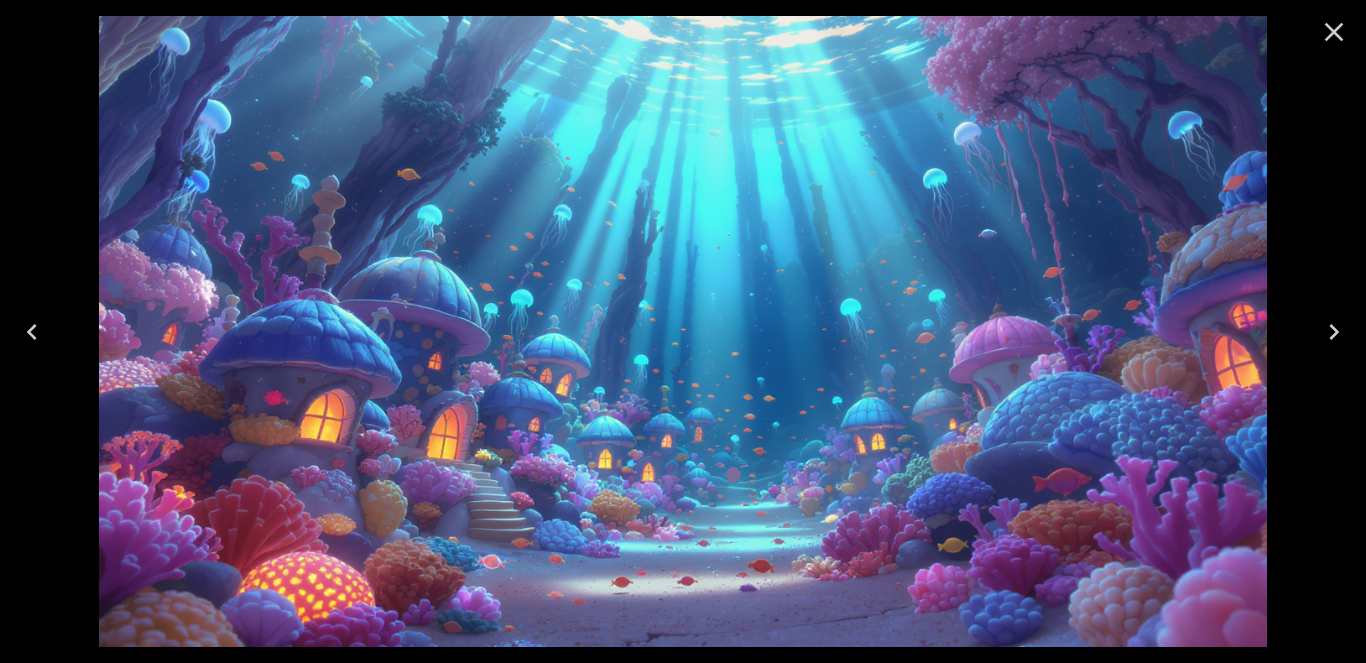 click 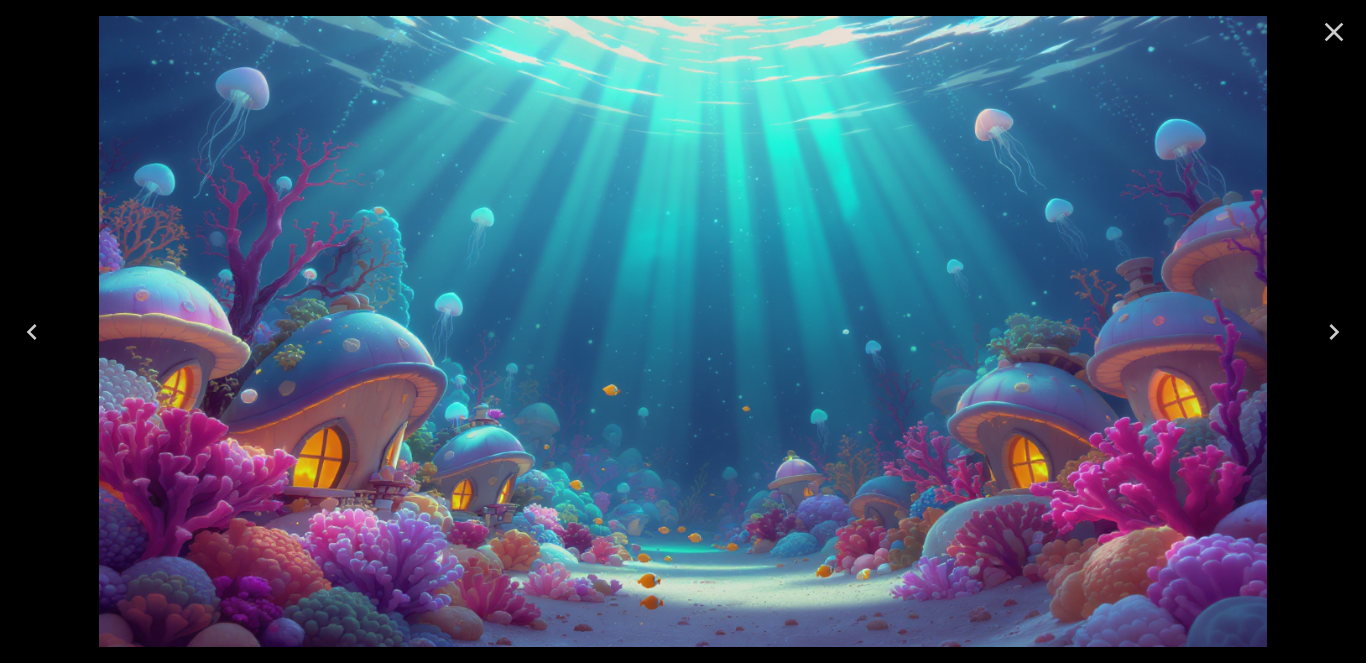 click 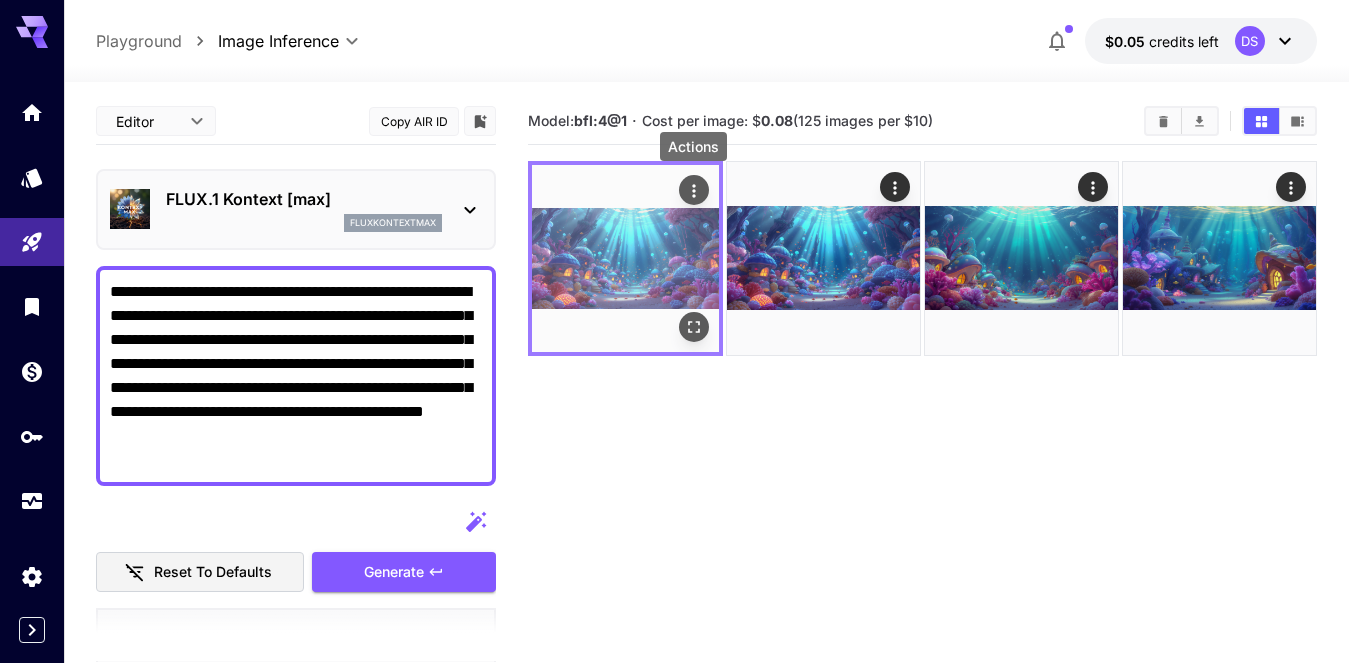 click 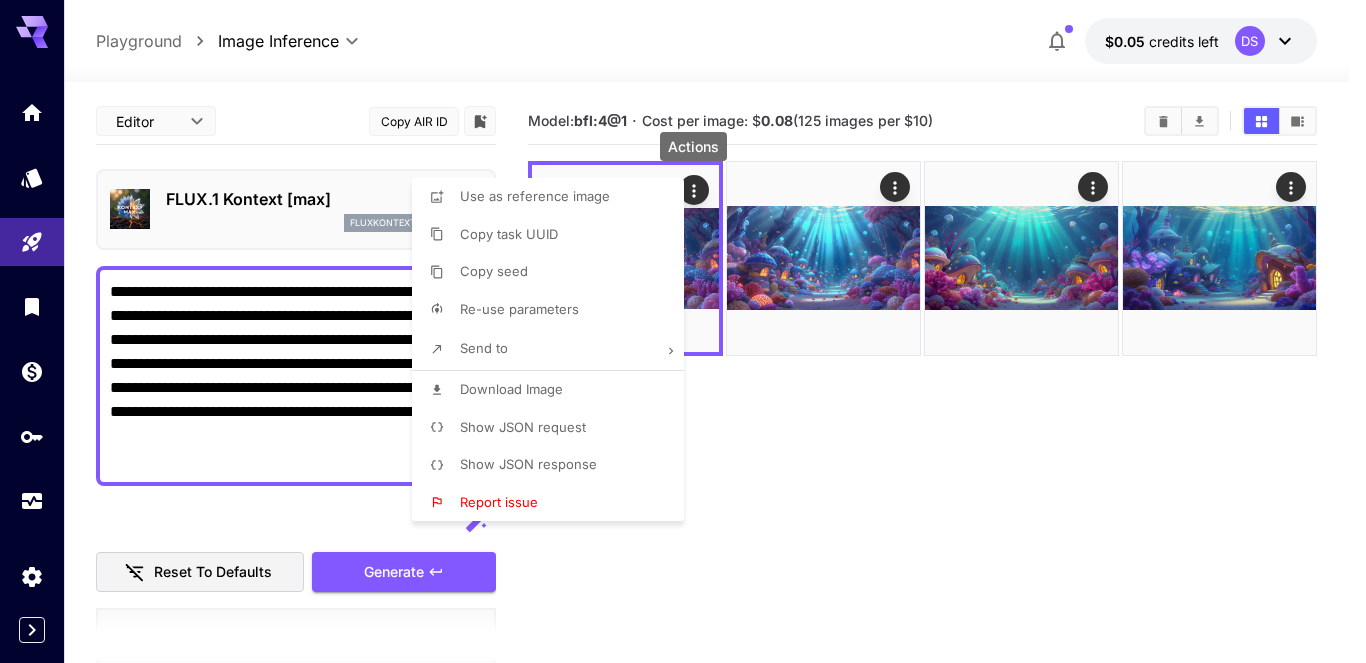 click on "Download Image" at bounding box center (511, 389) 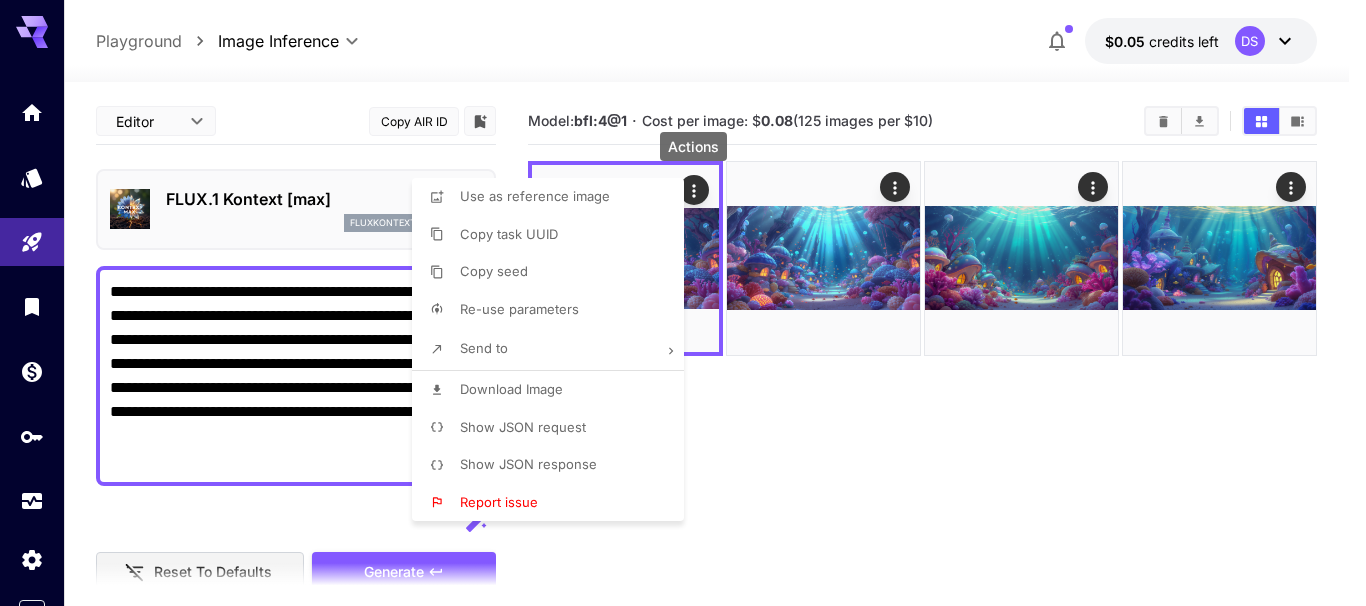 click at bounding box center [683, 303] 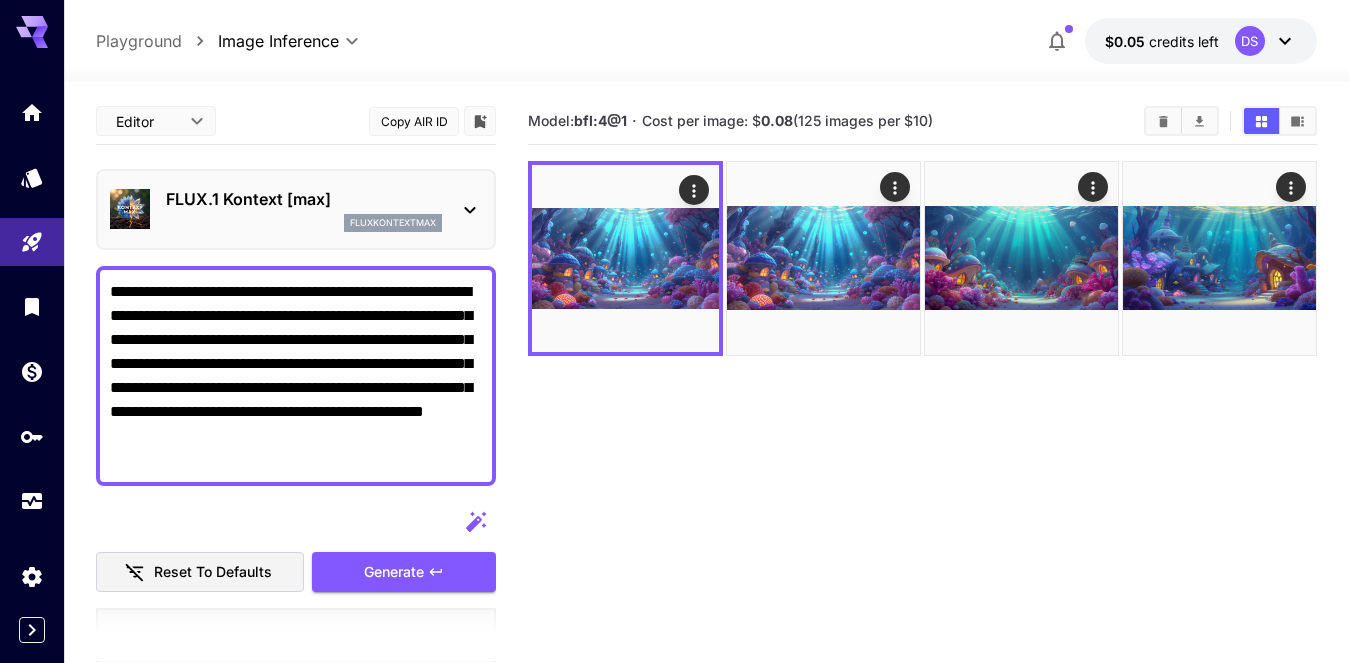 click on "Model:  bfl:4@1 · Cost per image: $ 0.08  (125 images per $10)" at bounding box center (922, 429) 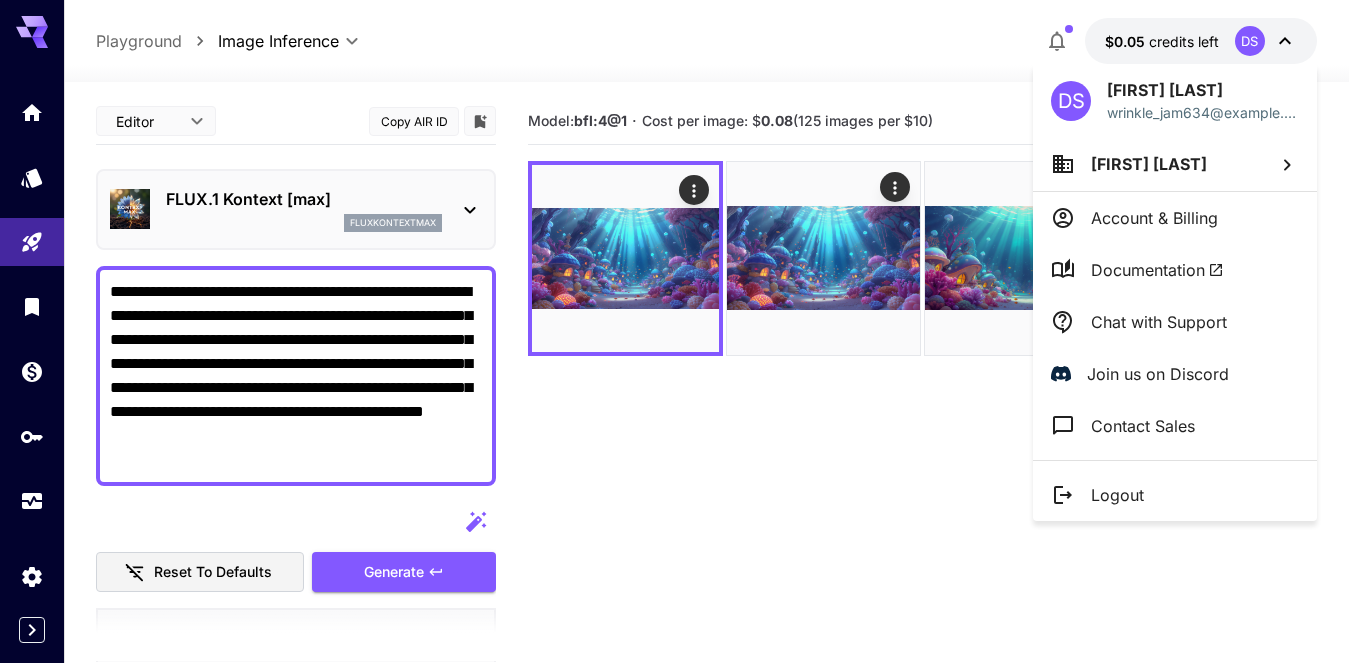 click on "Logout" at bounding box center [1117, 495] 